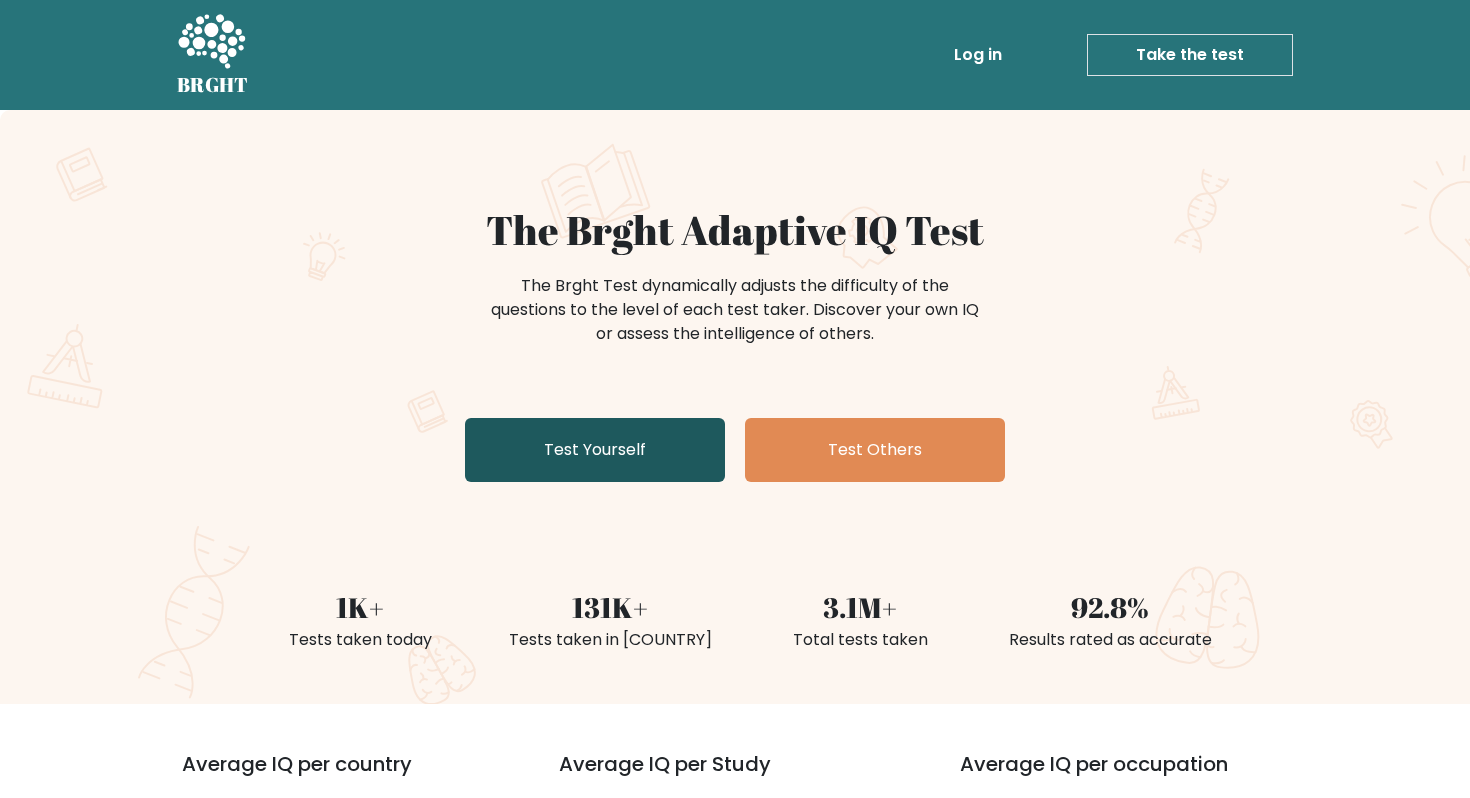 scroll, scrollTop: 0, scrollLeft: 0, axis: both 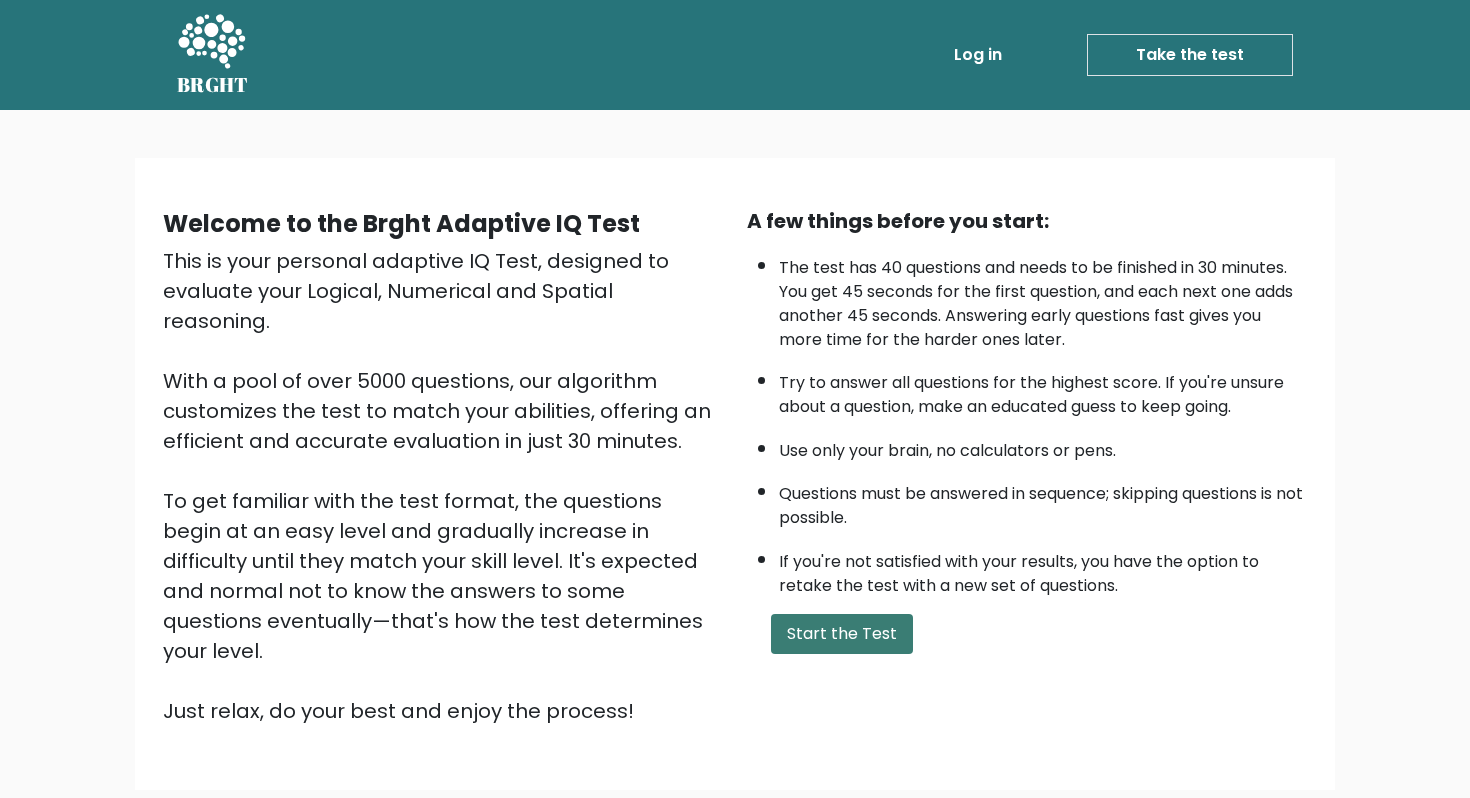 click on "Start the Test" at bounding box center [842, 634] 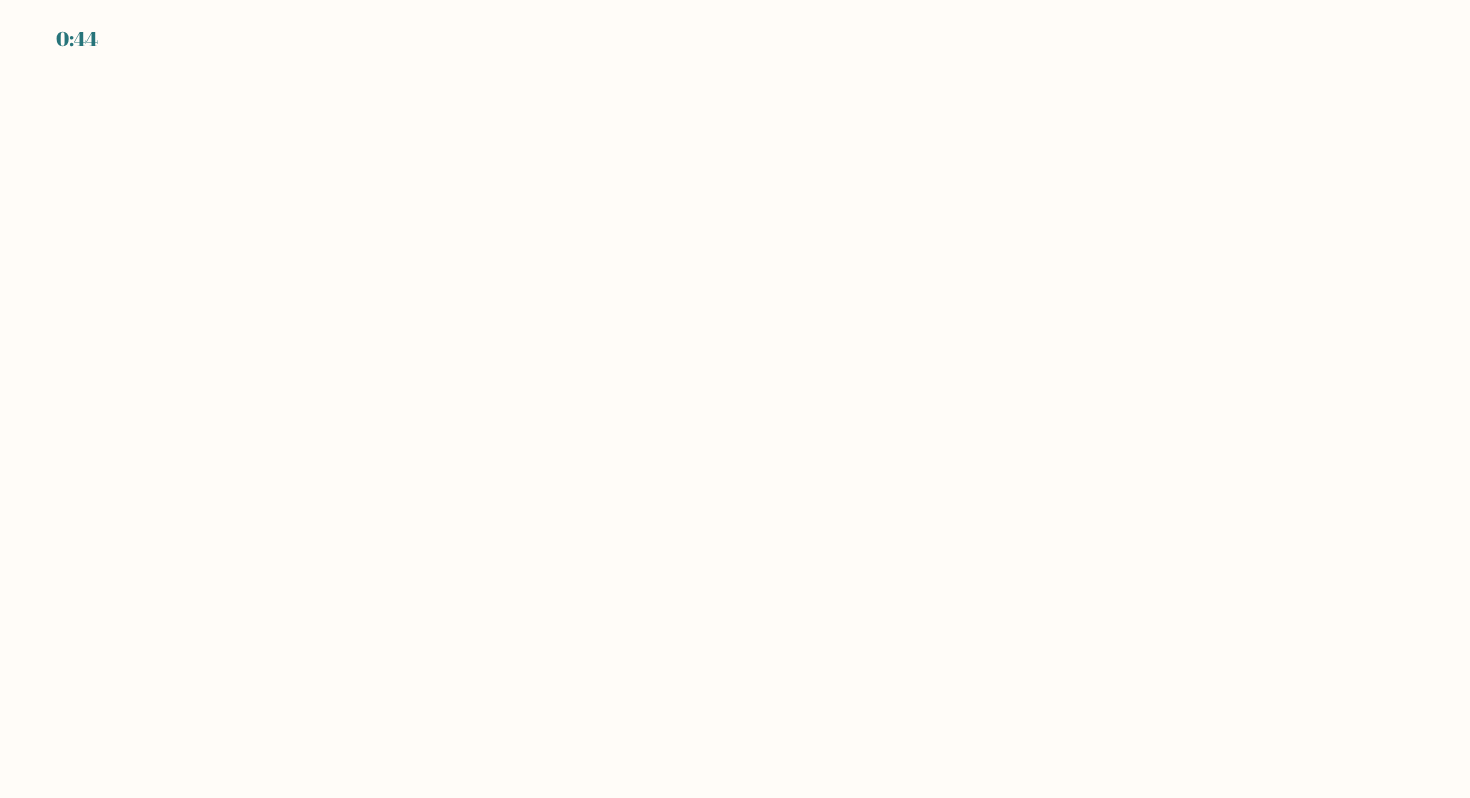 scroll, scrollTop: 0, scrollLeft: 0, axis: both 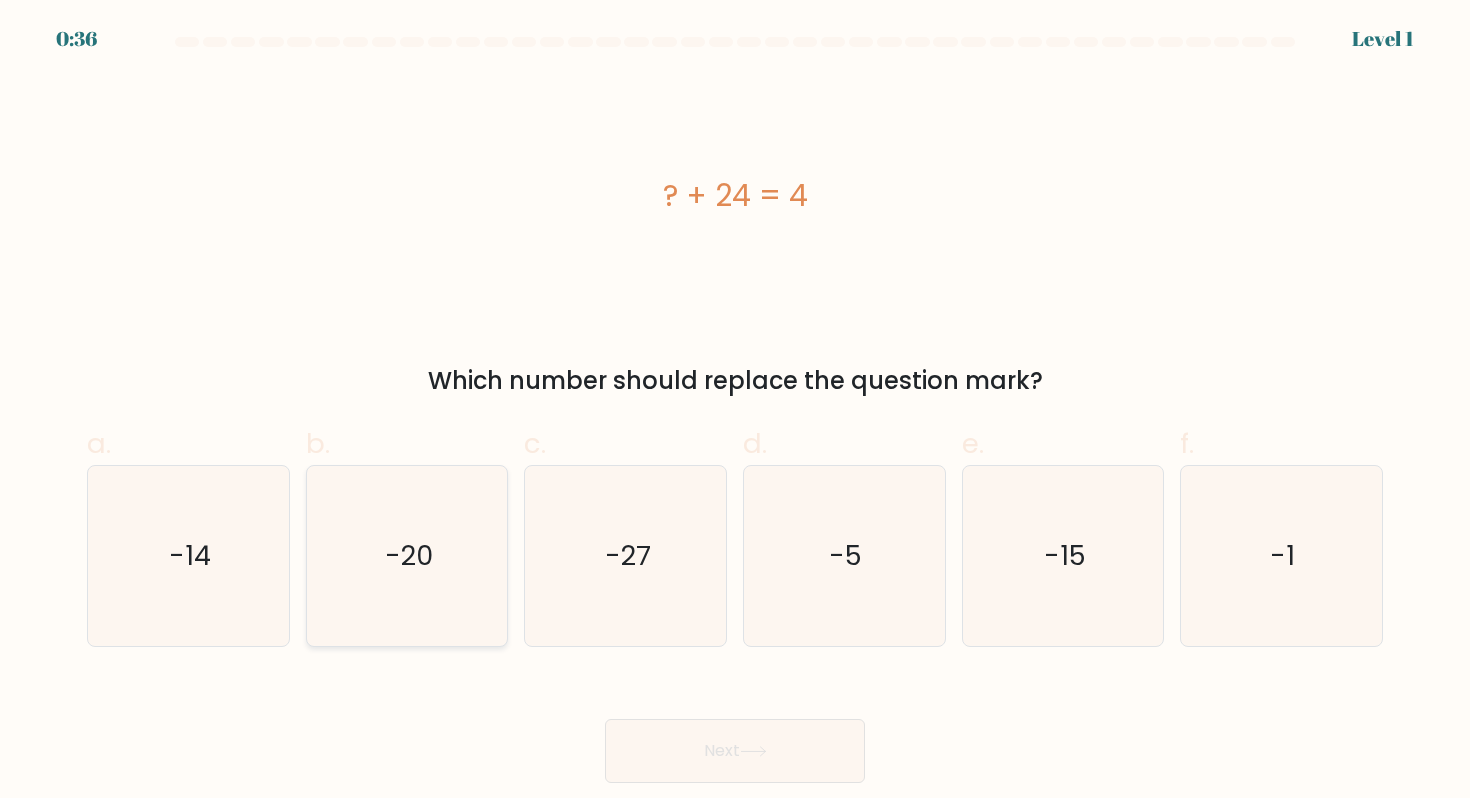 click on "-20" at bounding box center (407, 556) 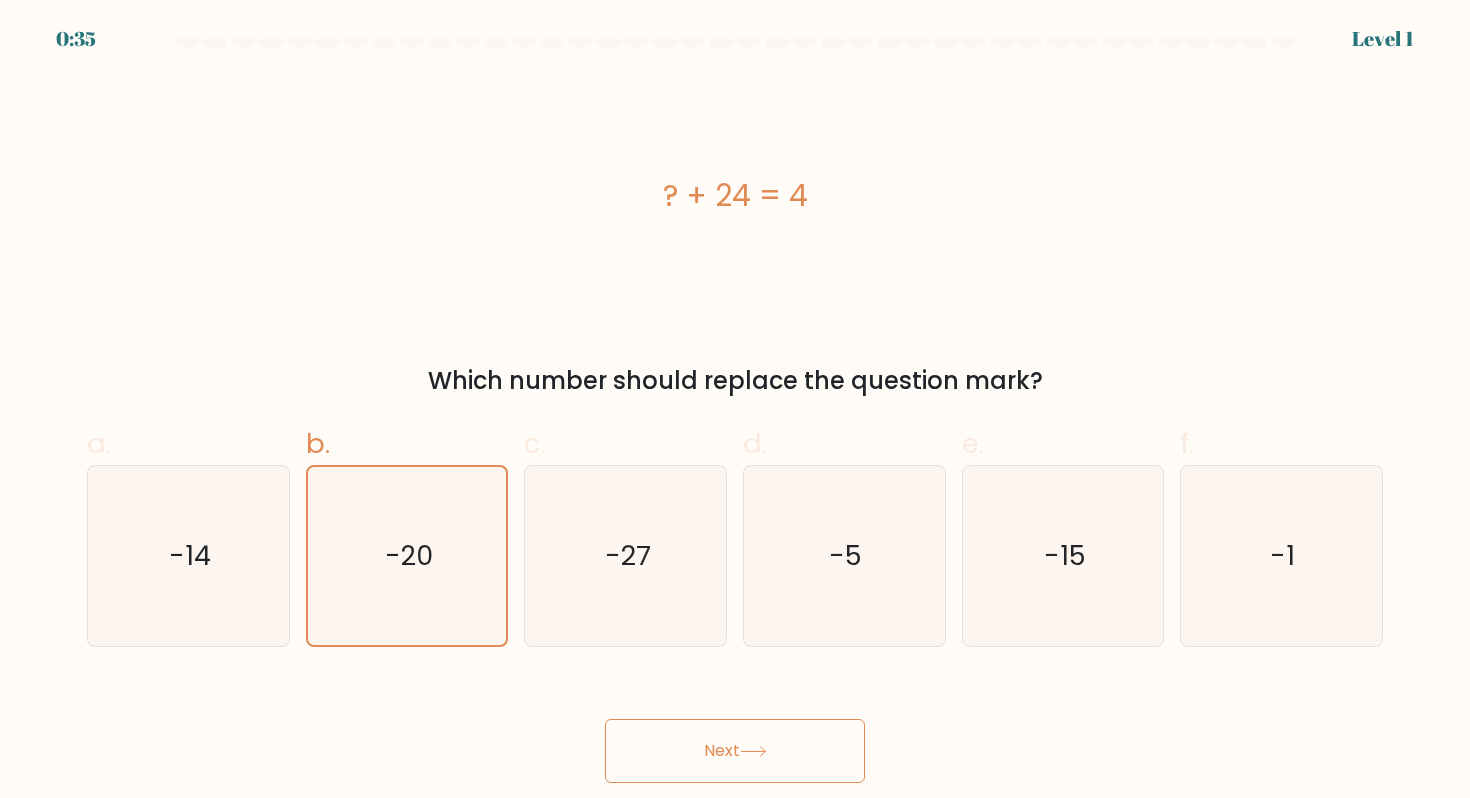 click on "Next" at bounding box center (735, 751) 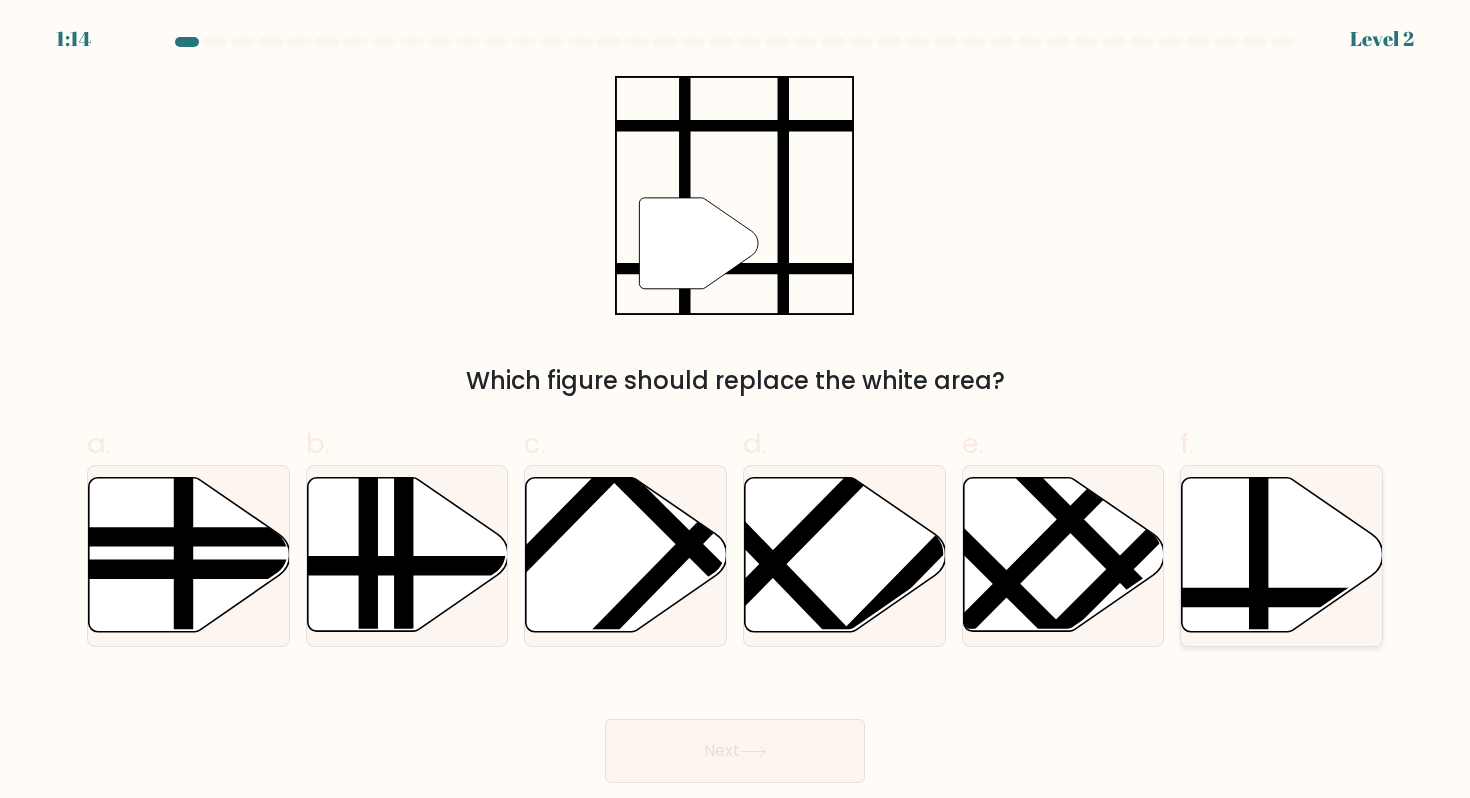 click at bounding box center (1343, 598) 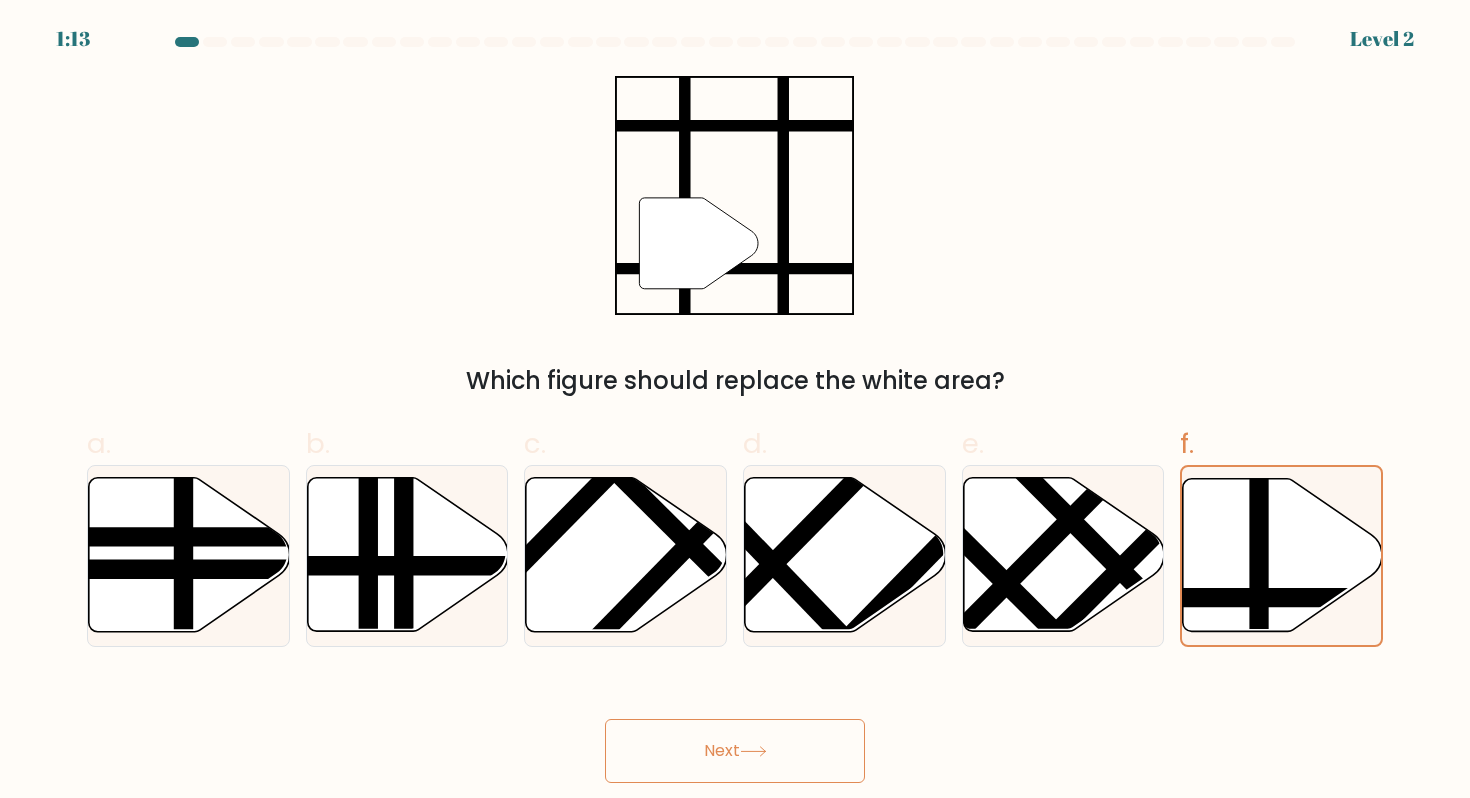 click on "Next" at bounding box center [735, 751] 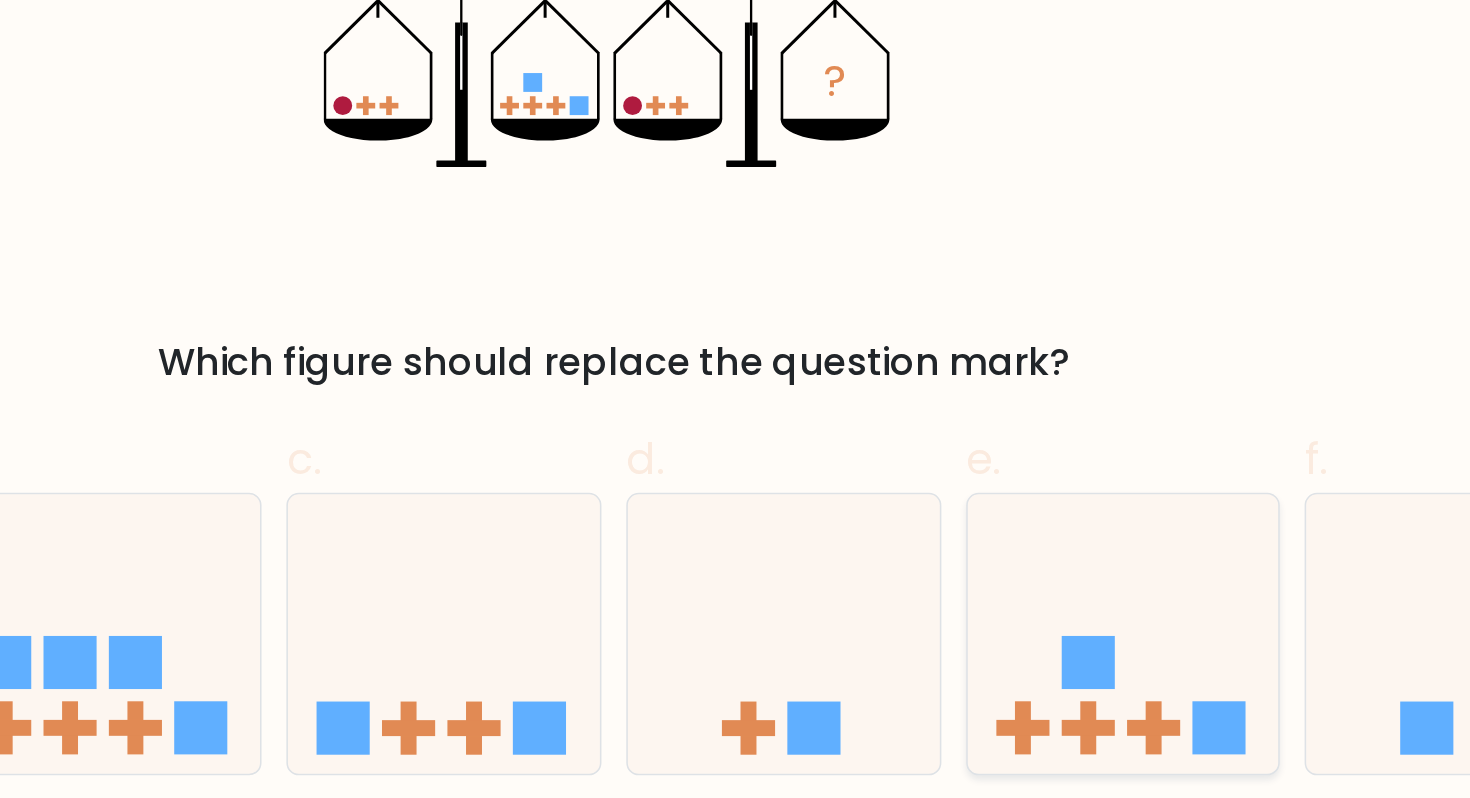 click at bounding box center [1040, 616] 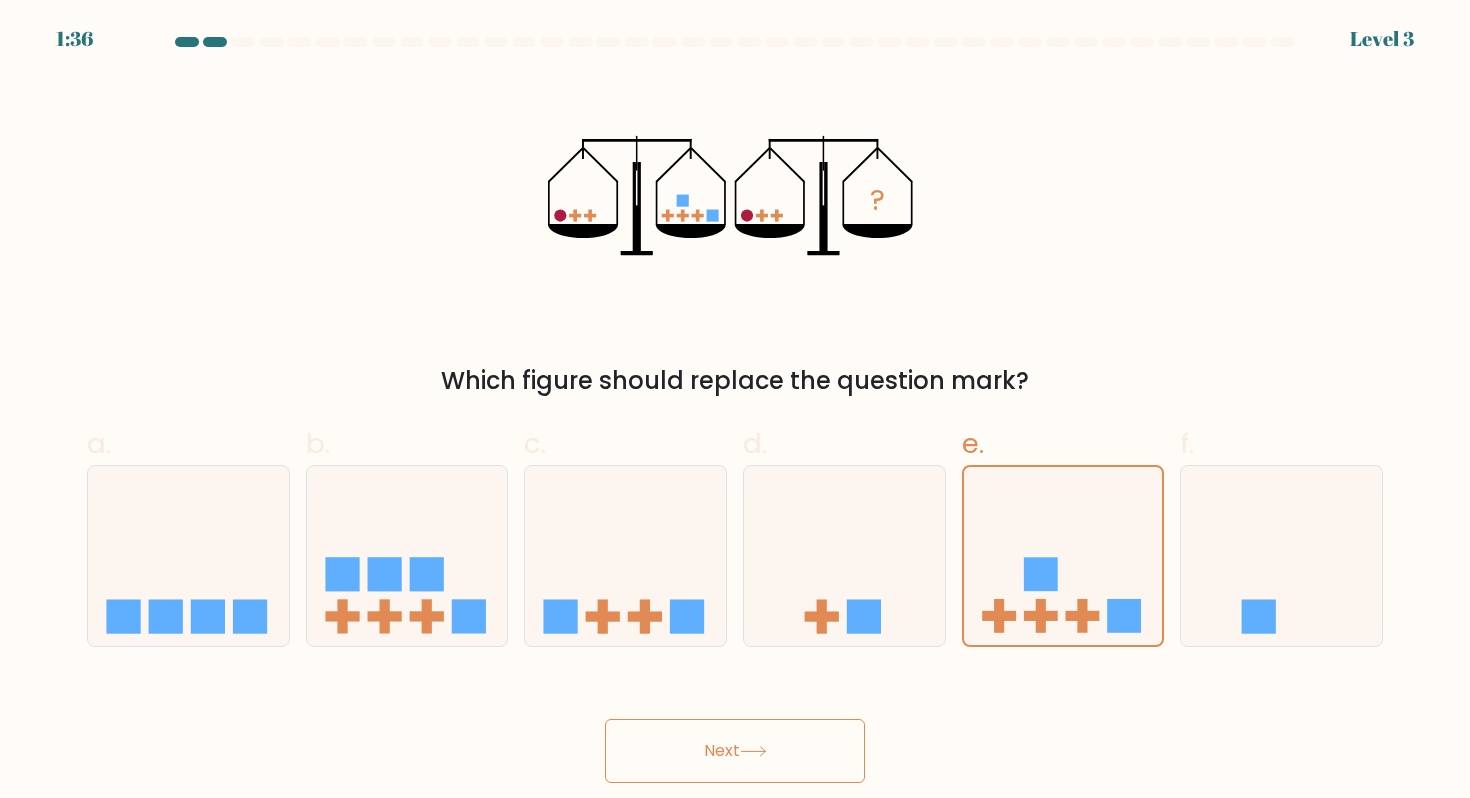 click on "Next" at bounding box center (735, 751) 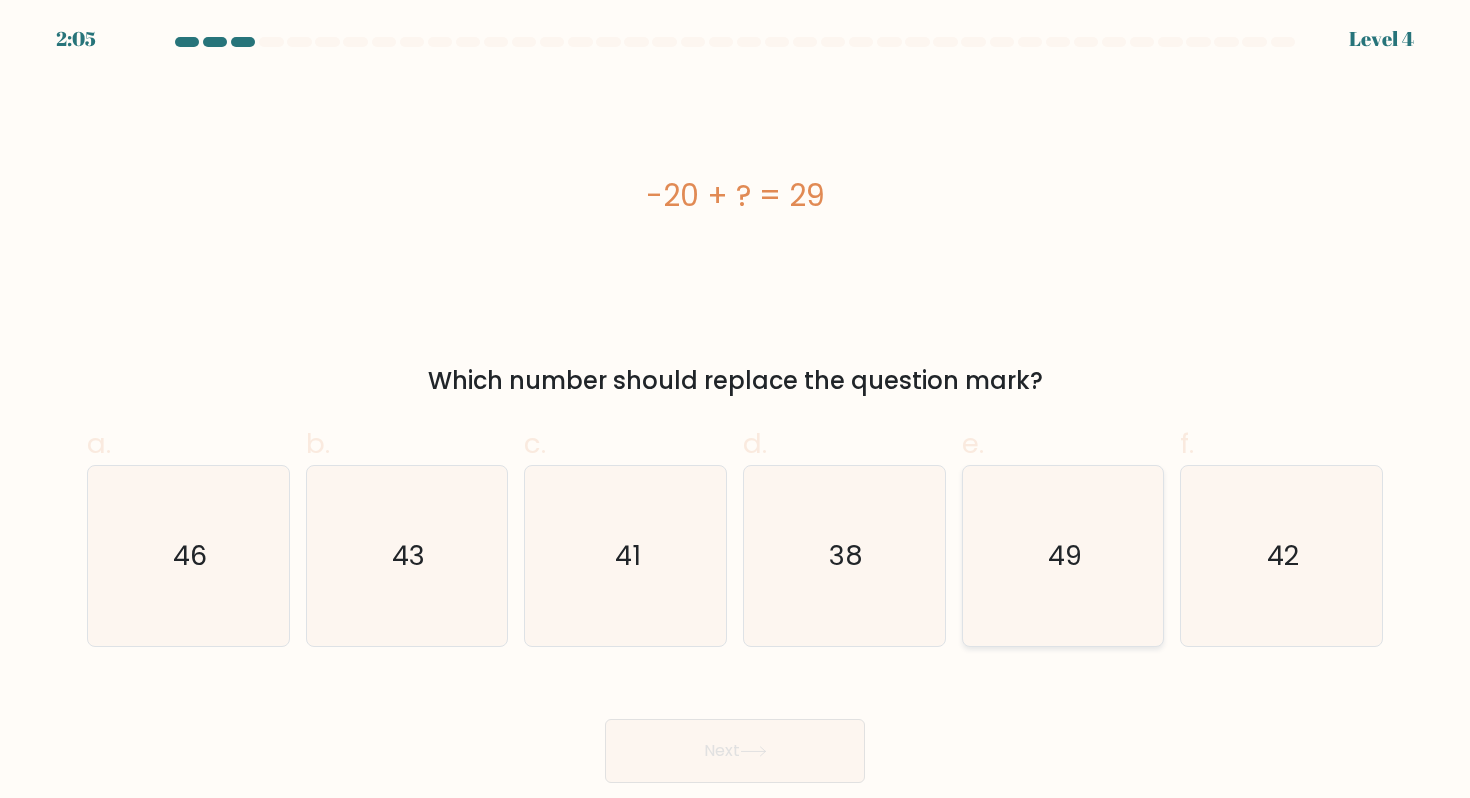 click on "49" at bounding box center (1063, 556) 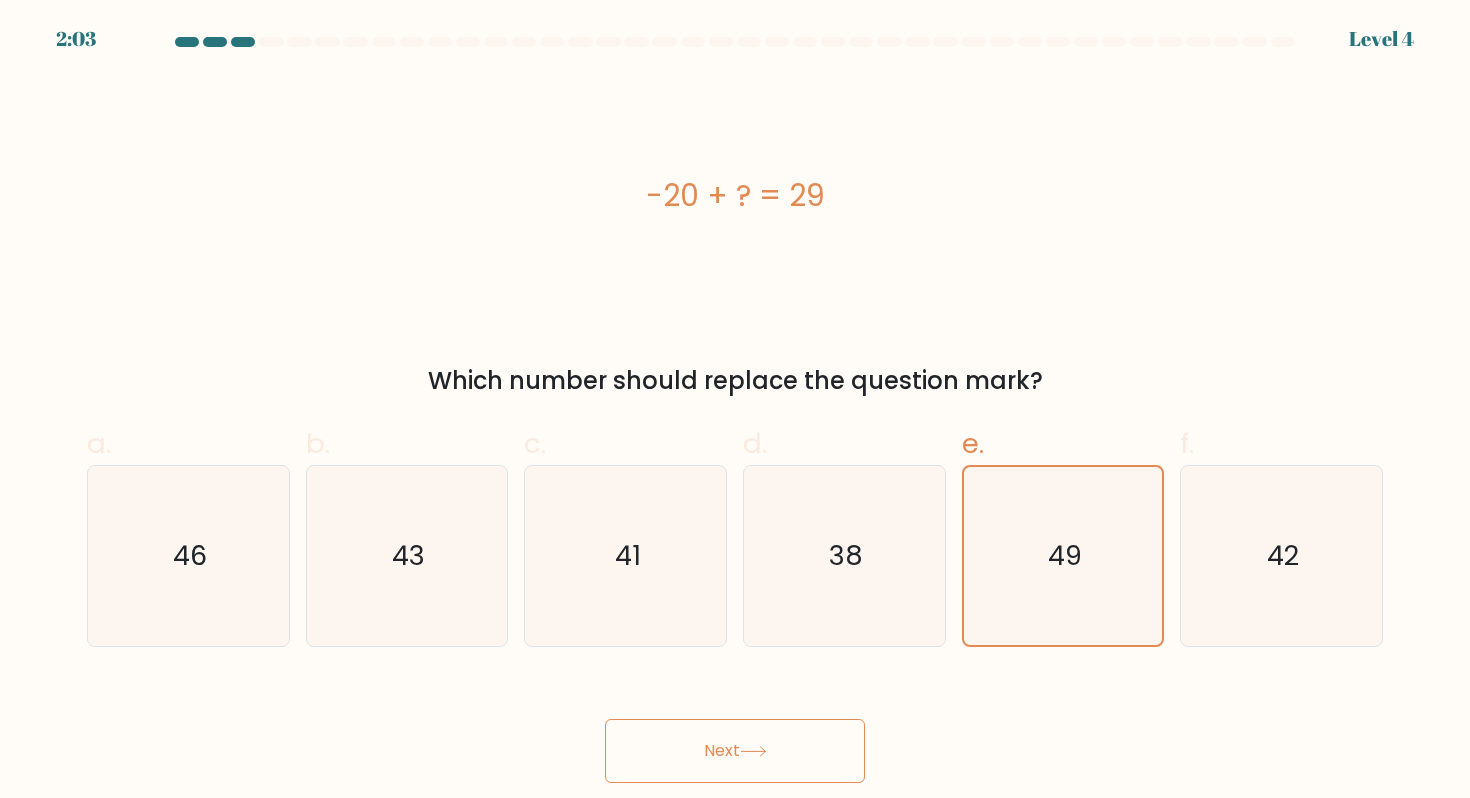 click on "Next" at bounding box center (735, 751) 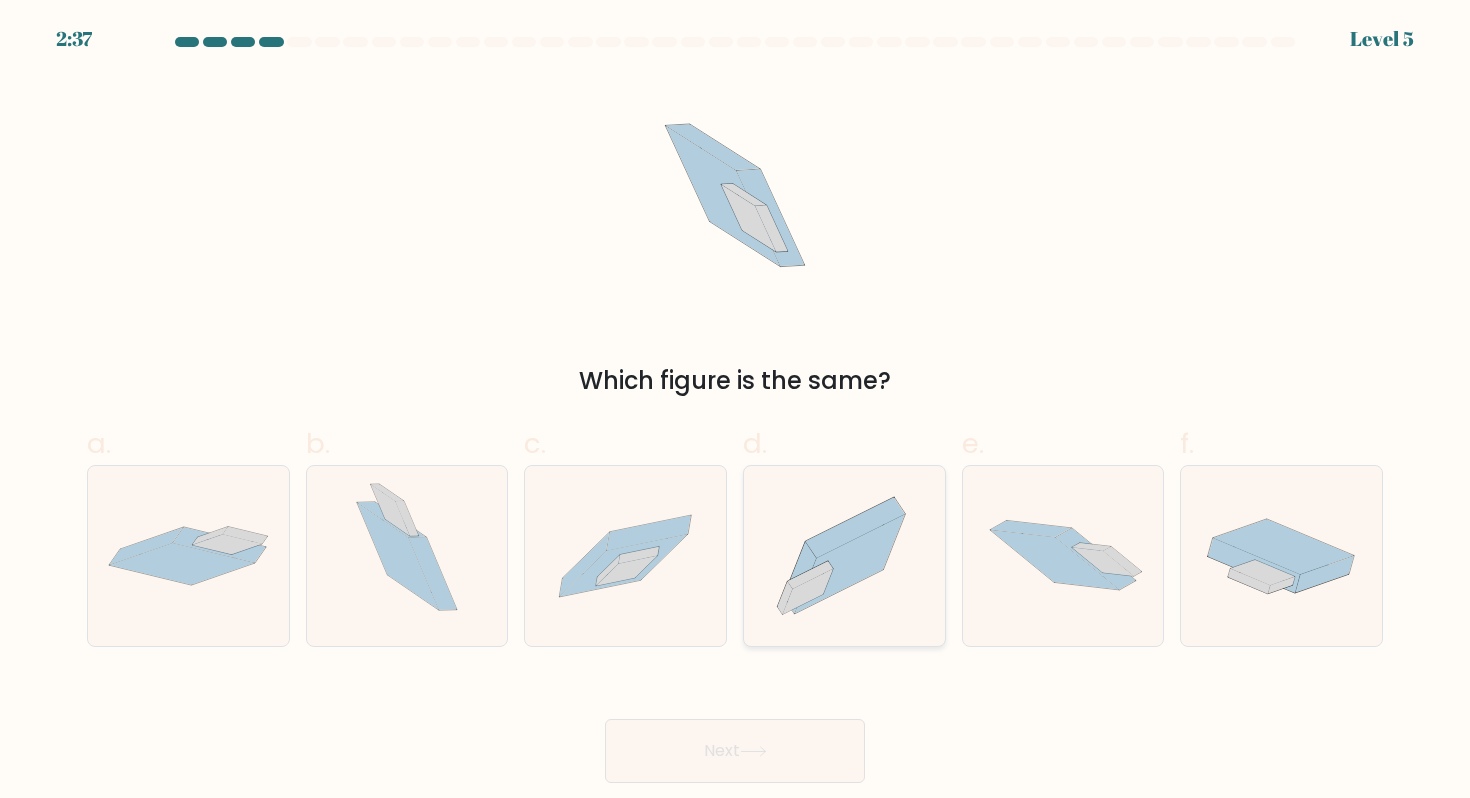 click at bounding box center [844, 555] 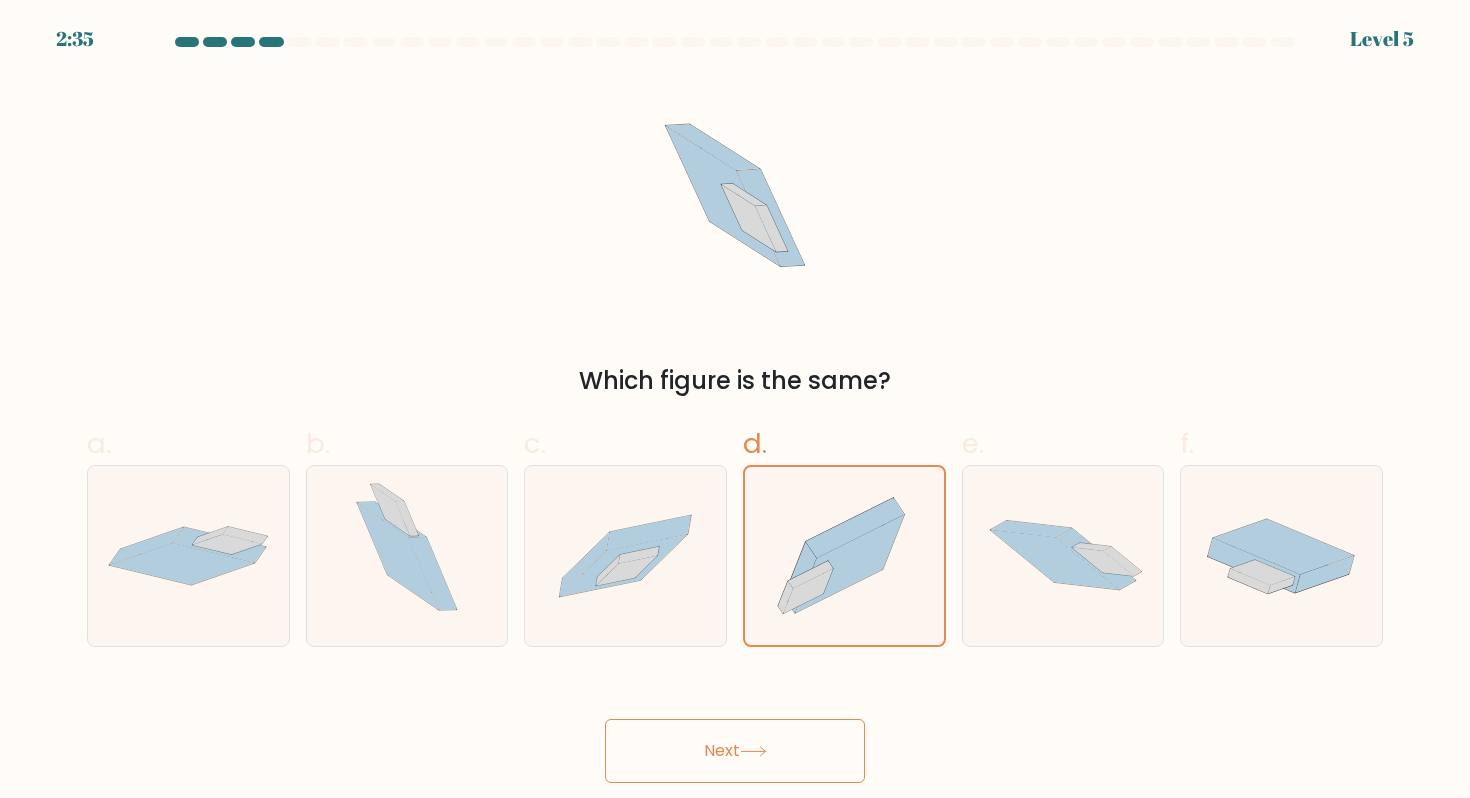 click on "Next" at bounding box center (735, 751) 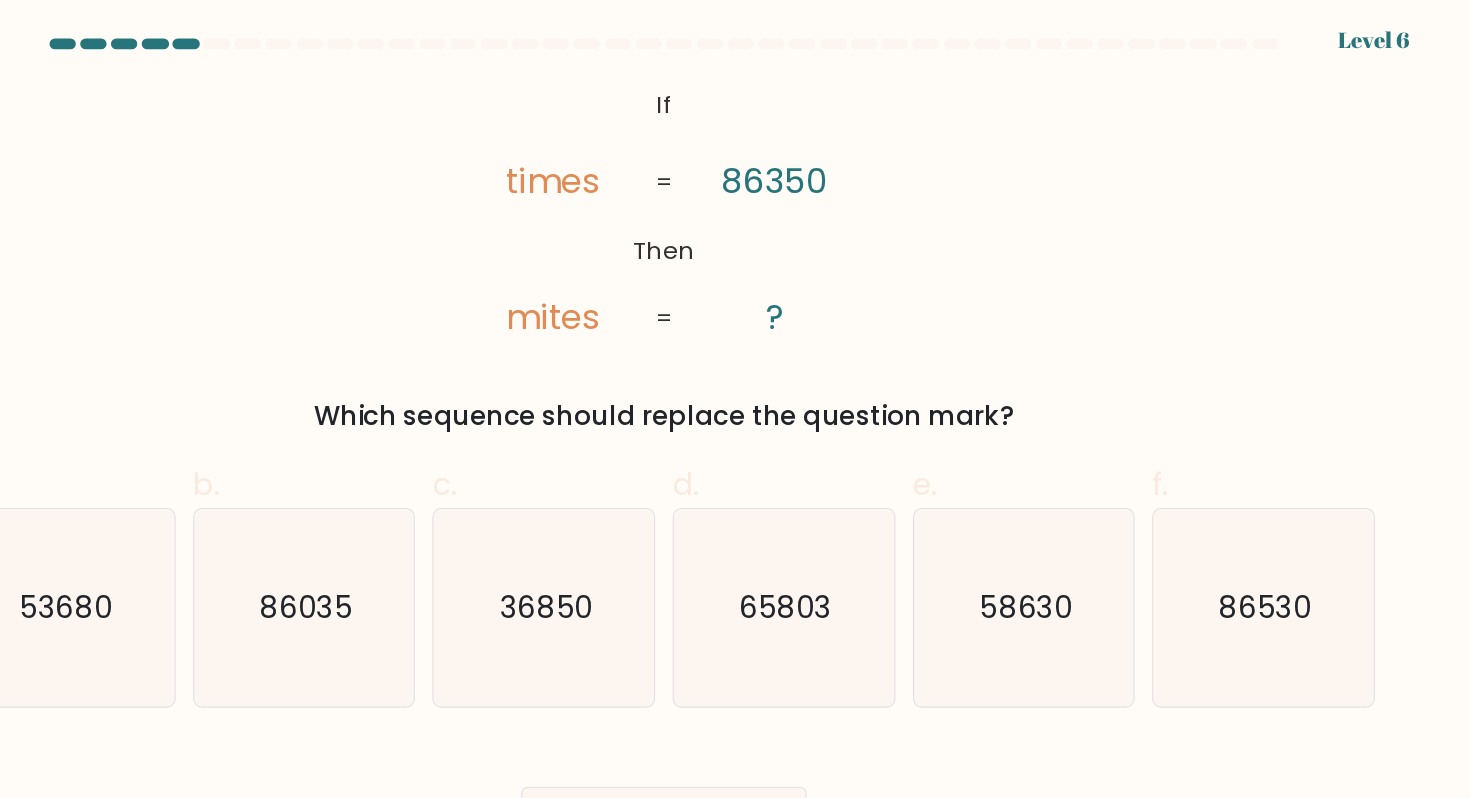 scroll, scrollTop: 0, scrollLeft: 0, axis: both 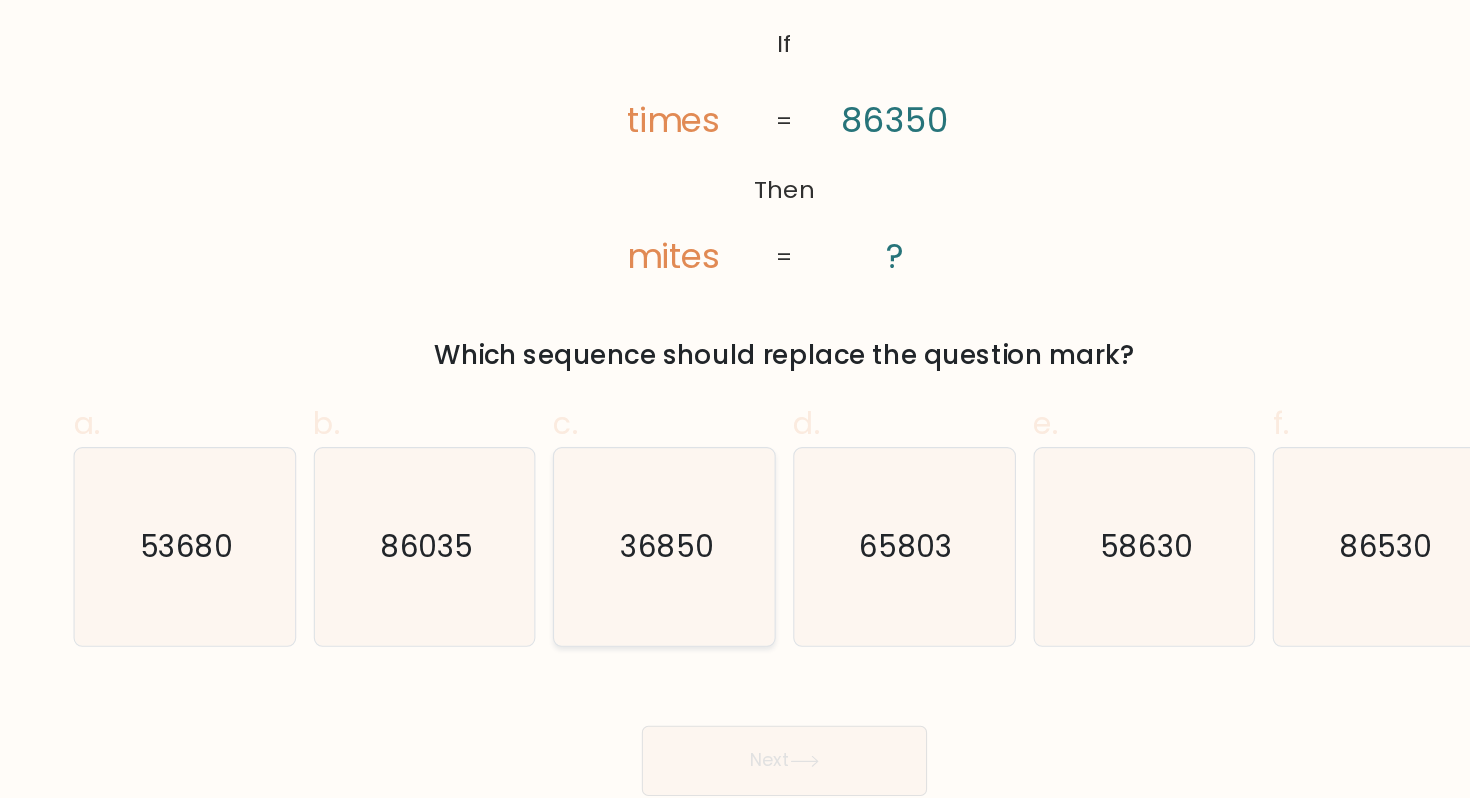 click on "36850" at bounding box center [626, 556] 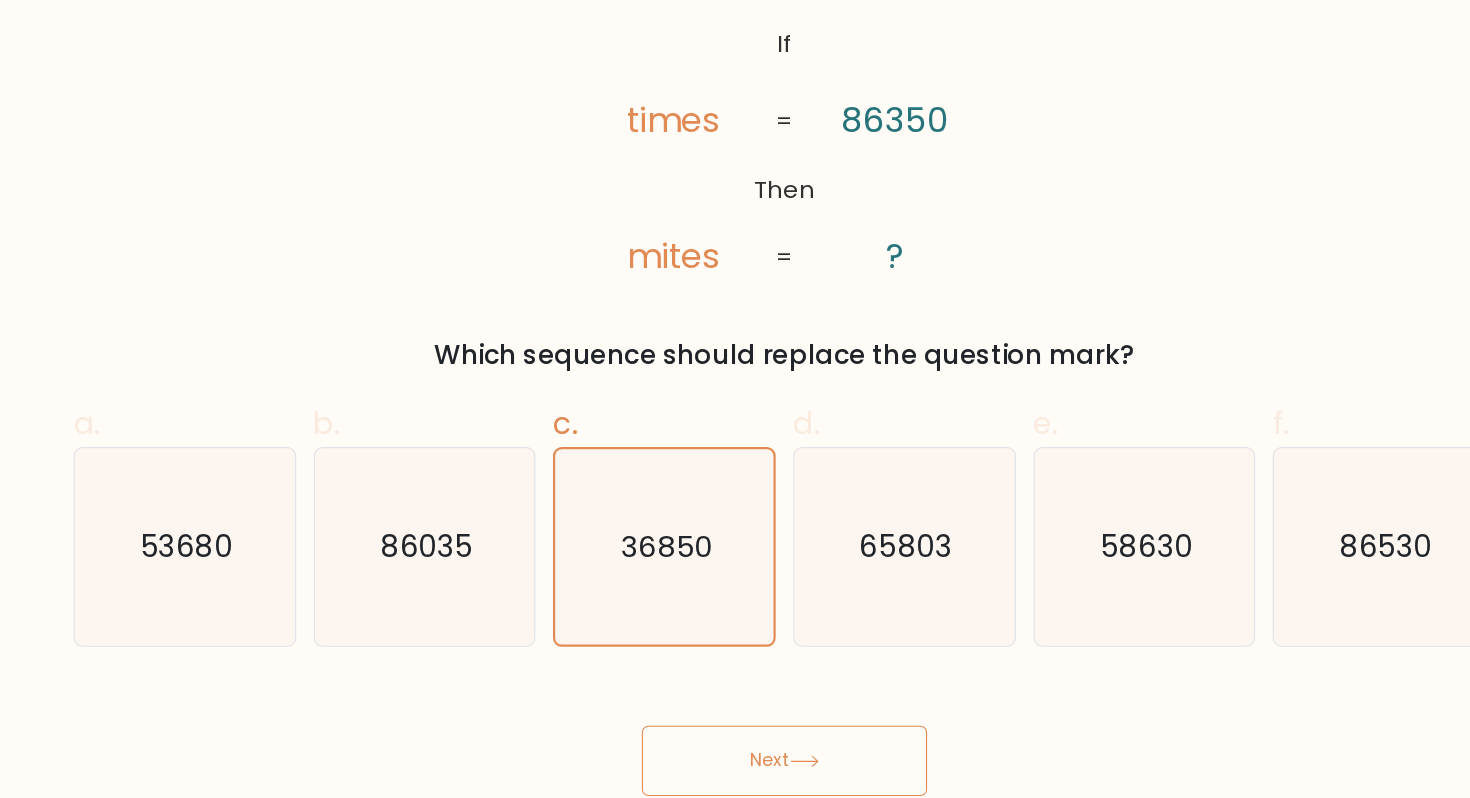click on "Next" at bounding box center (735, 751) 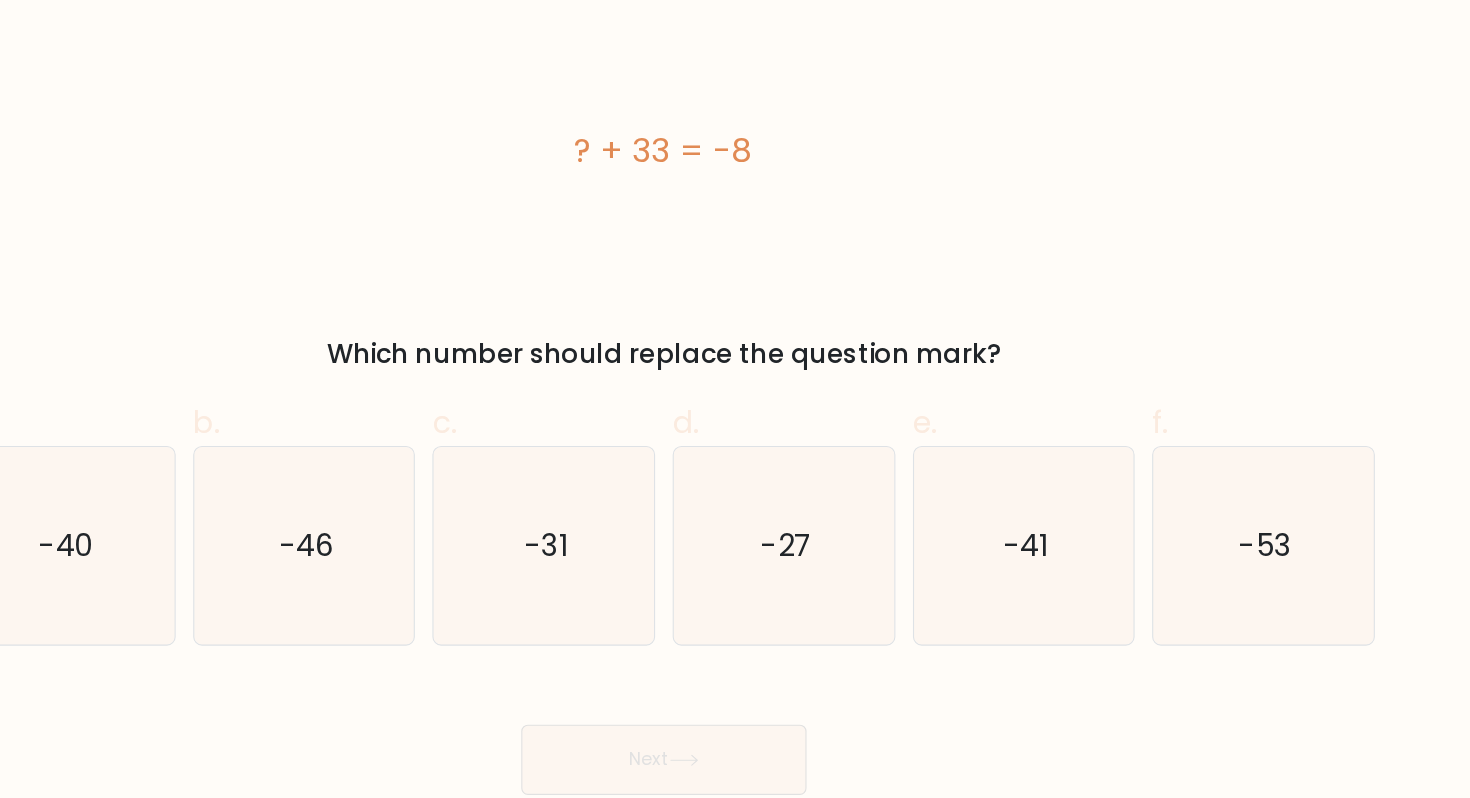 scroll, scrollTop: 0, scrollLeft: 0, axis: both 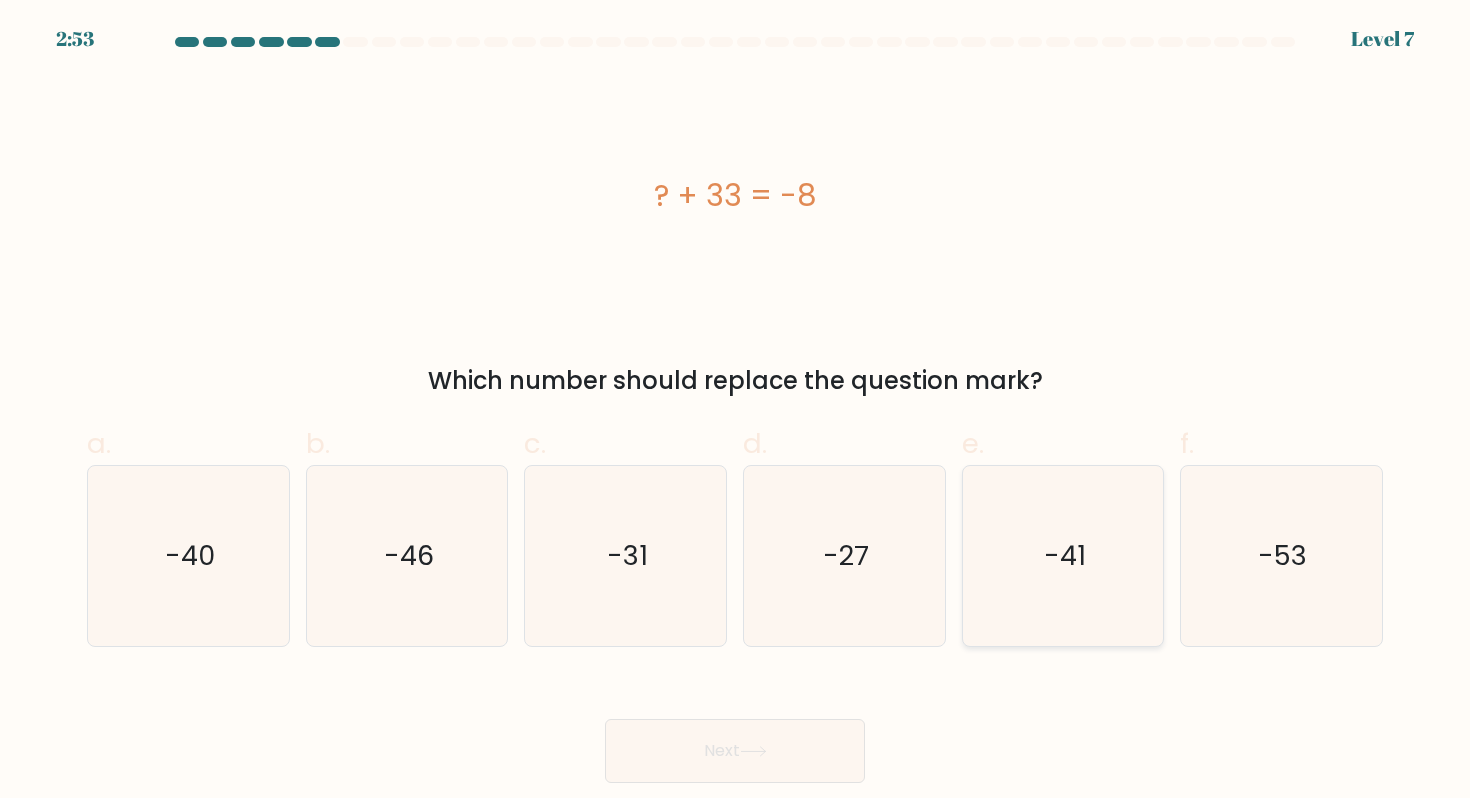 click on "-41" at bounding box center [1063, 556] 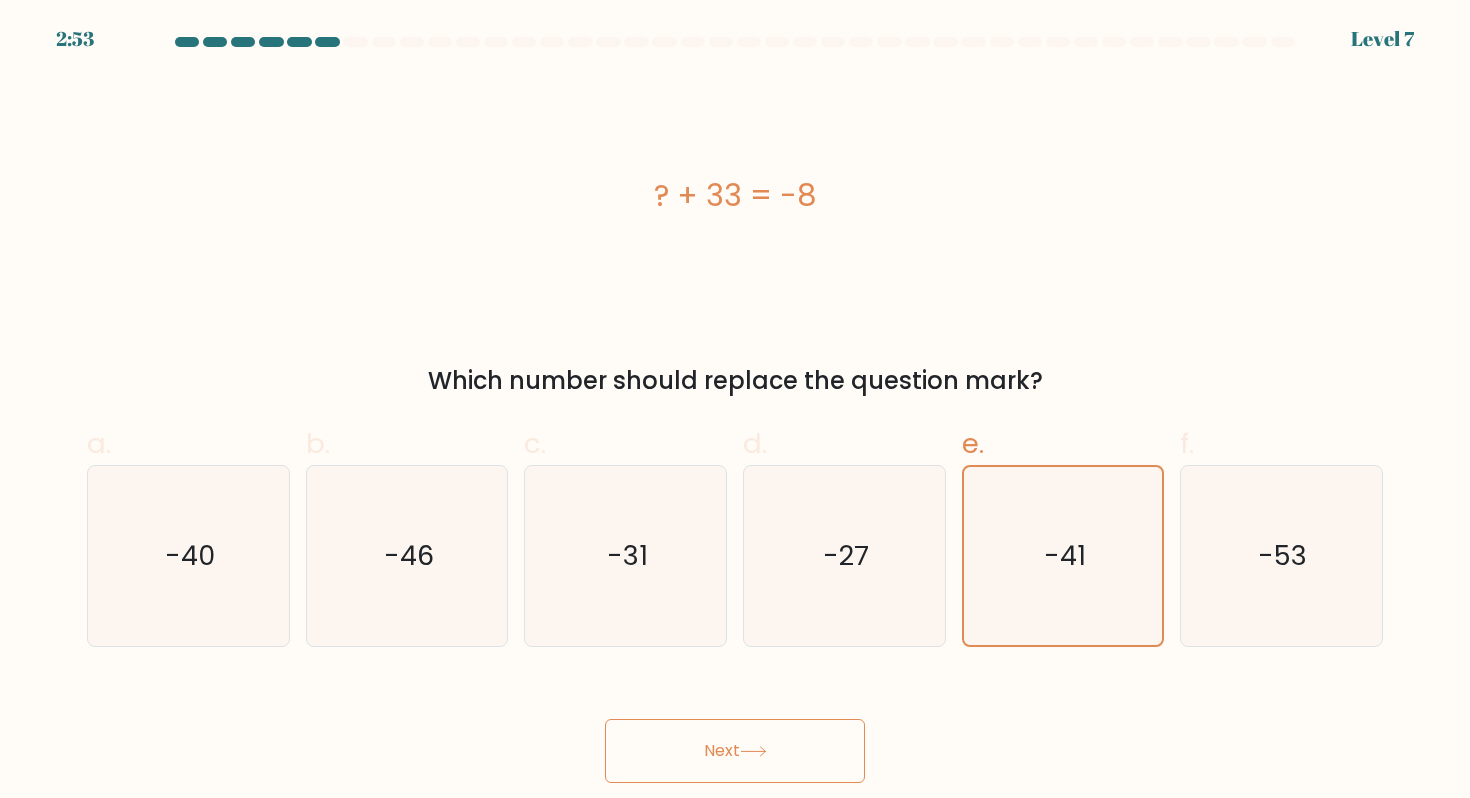 click on "Next" at bounding box center [735, 751] 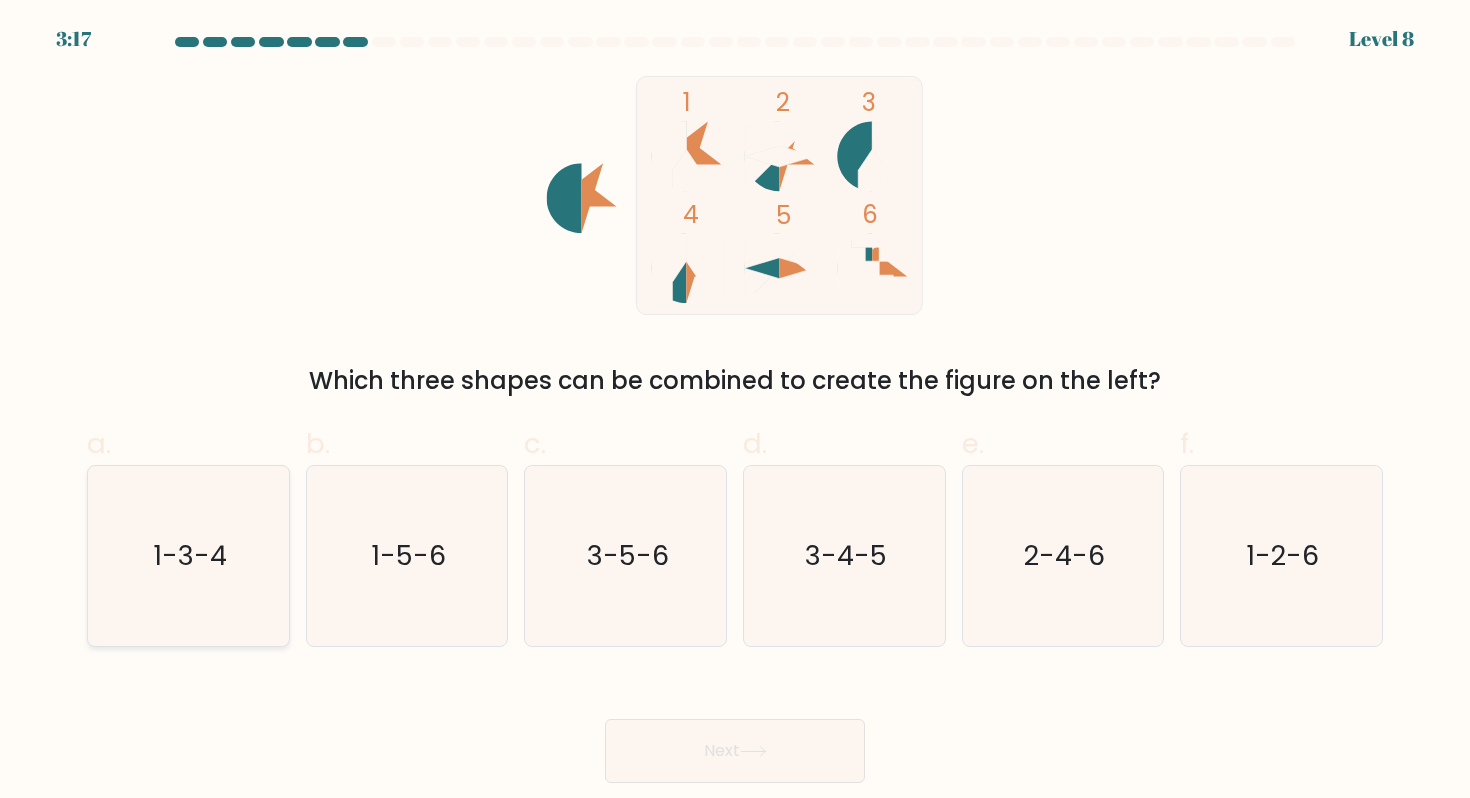 click on "1-3-4" at bounding box center [188, 556] 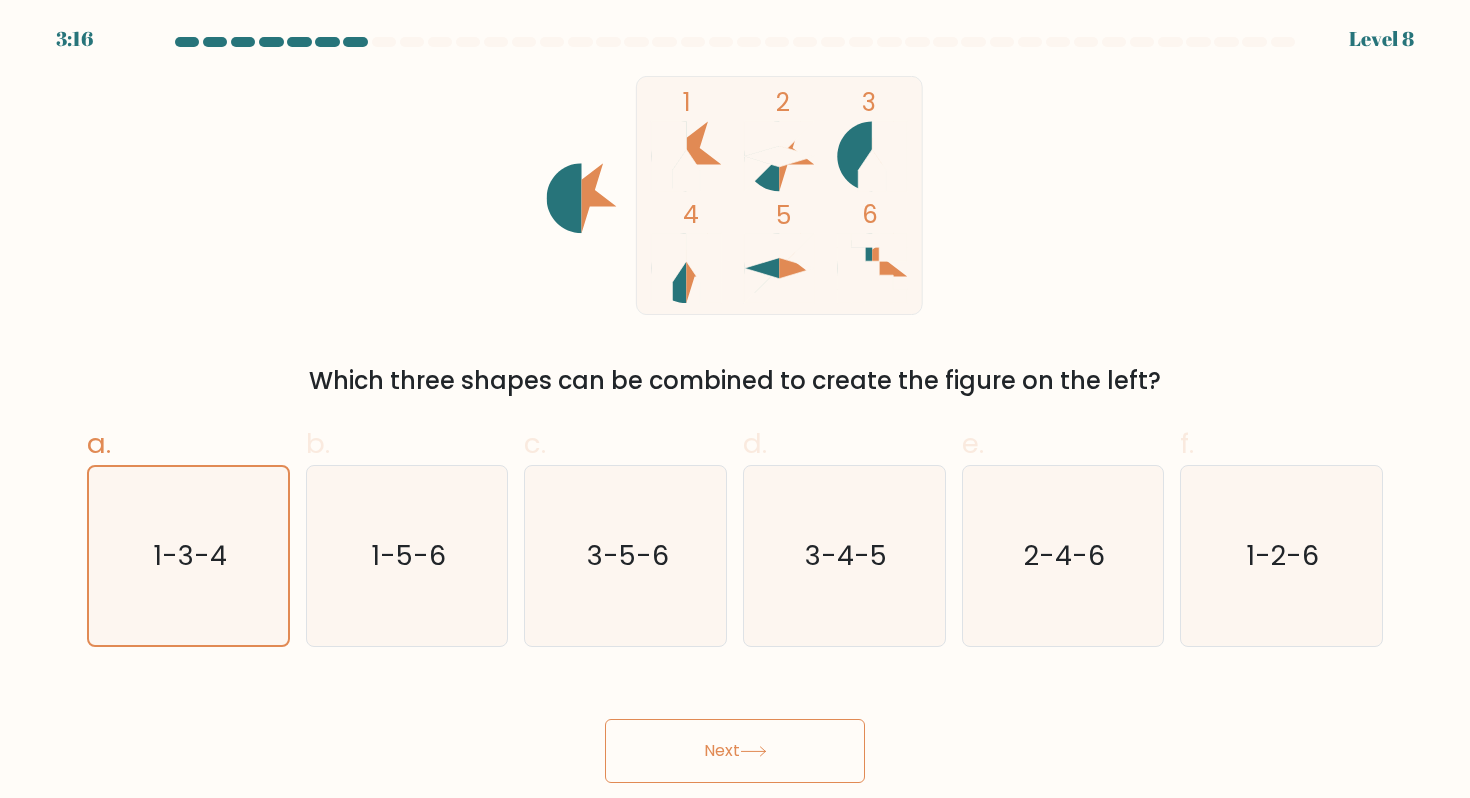 click at bounding box center (753, 751) 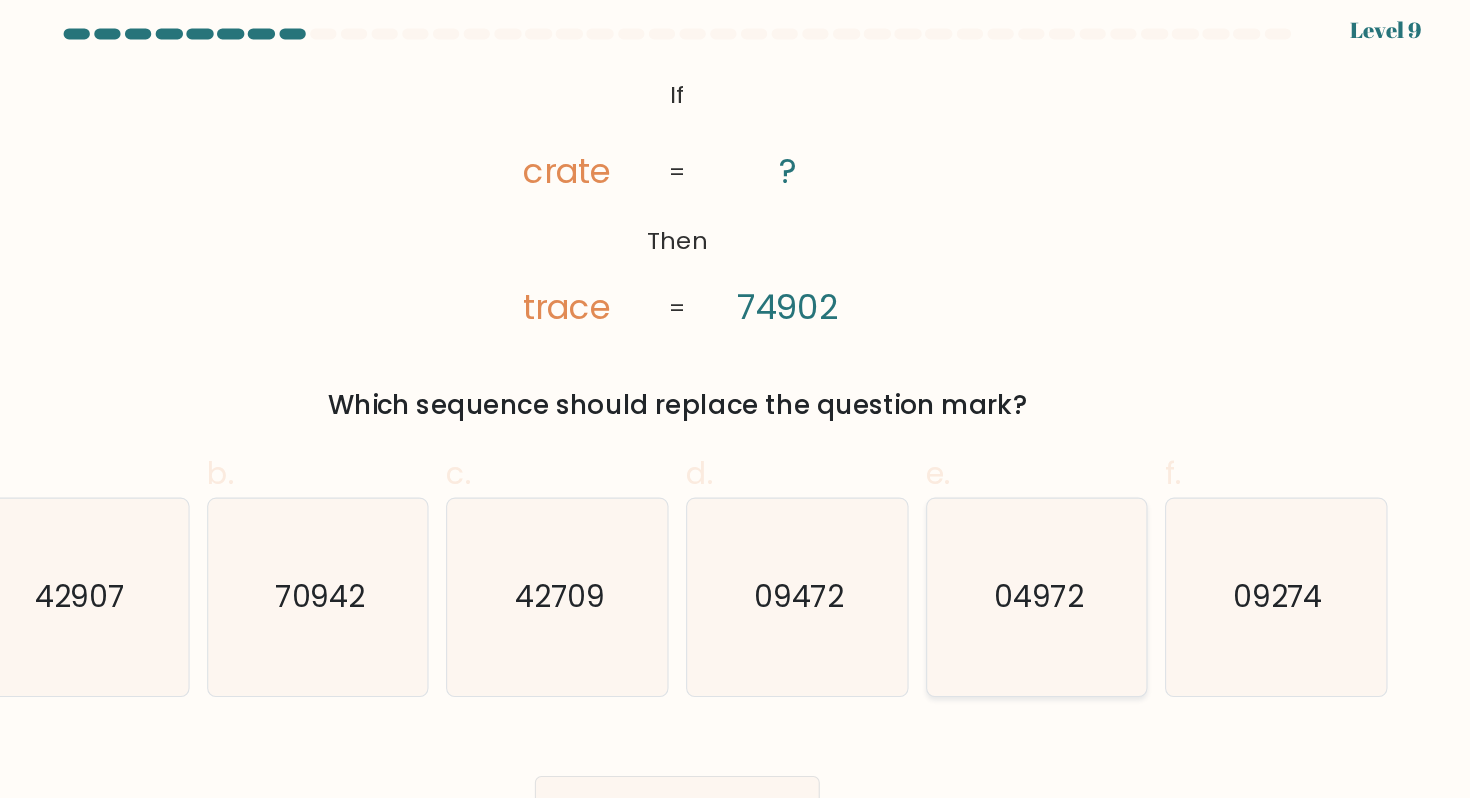 click on "04972" at bounding box center [1063, 556] 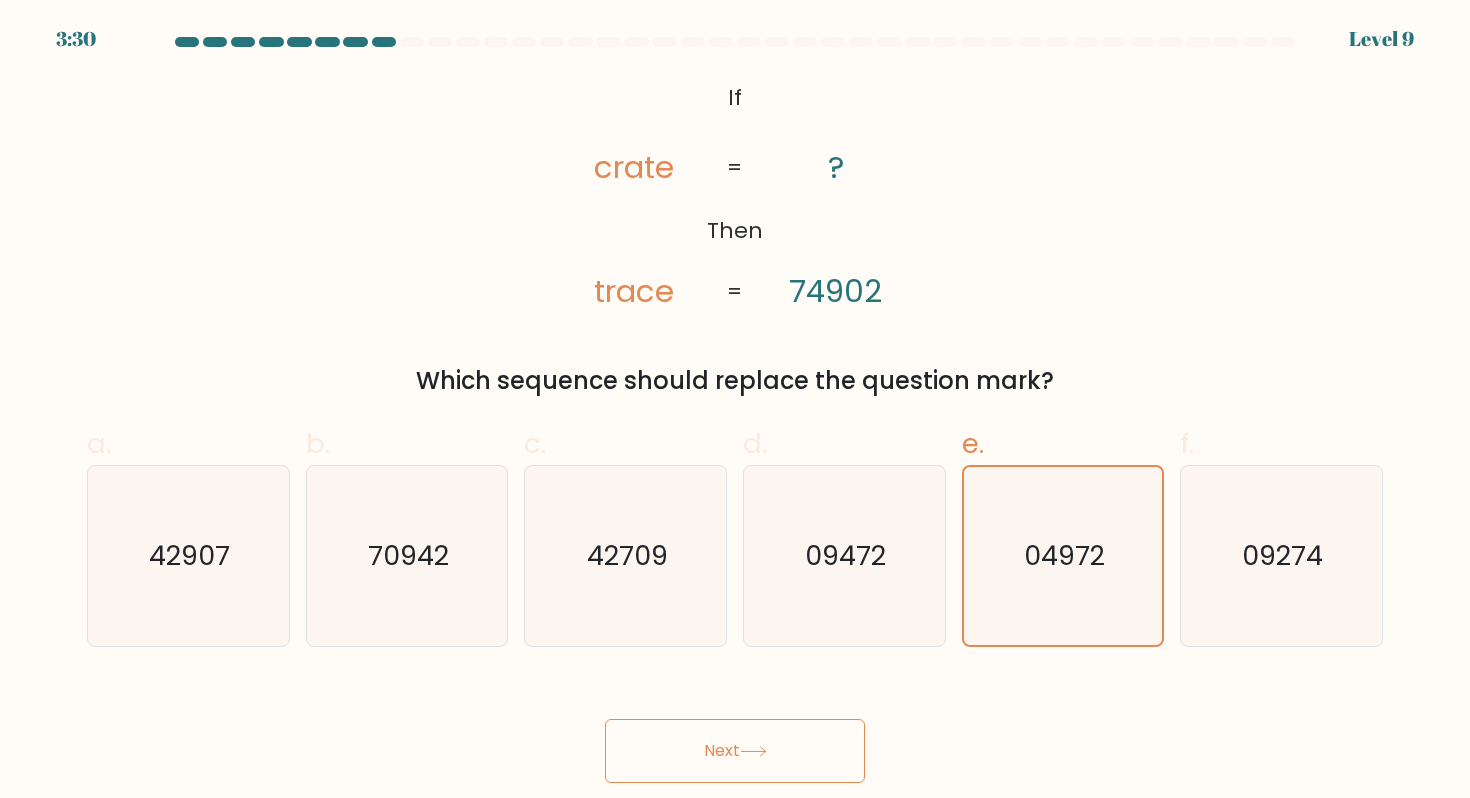 click on "Next" at bounding box center [735, 751] 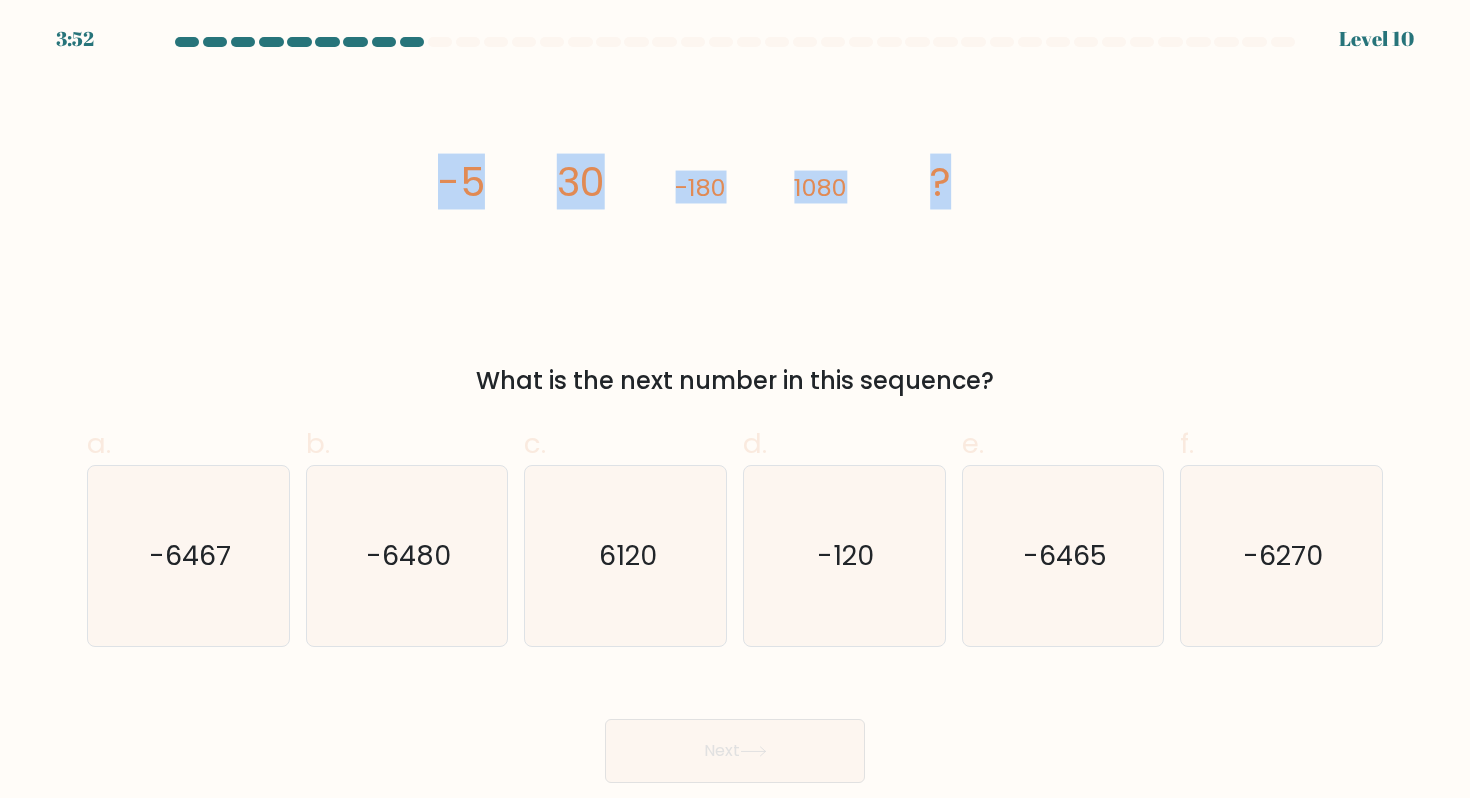 drag, startPoint x: 414, startPoint y: 150, endPoint x: 971, endPoint y: 208, distance: 560.0116 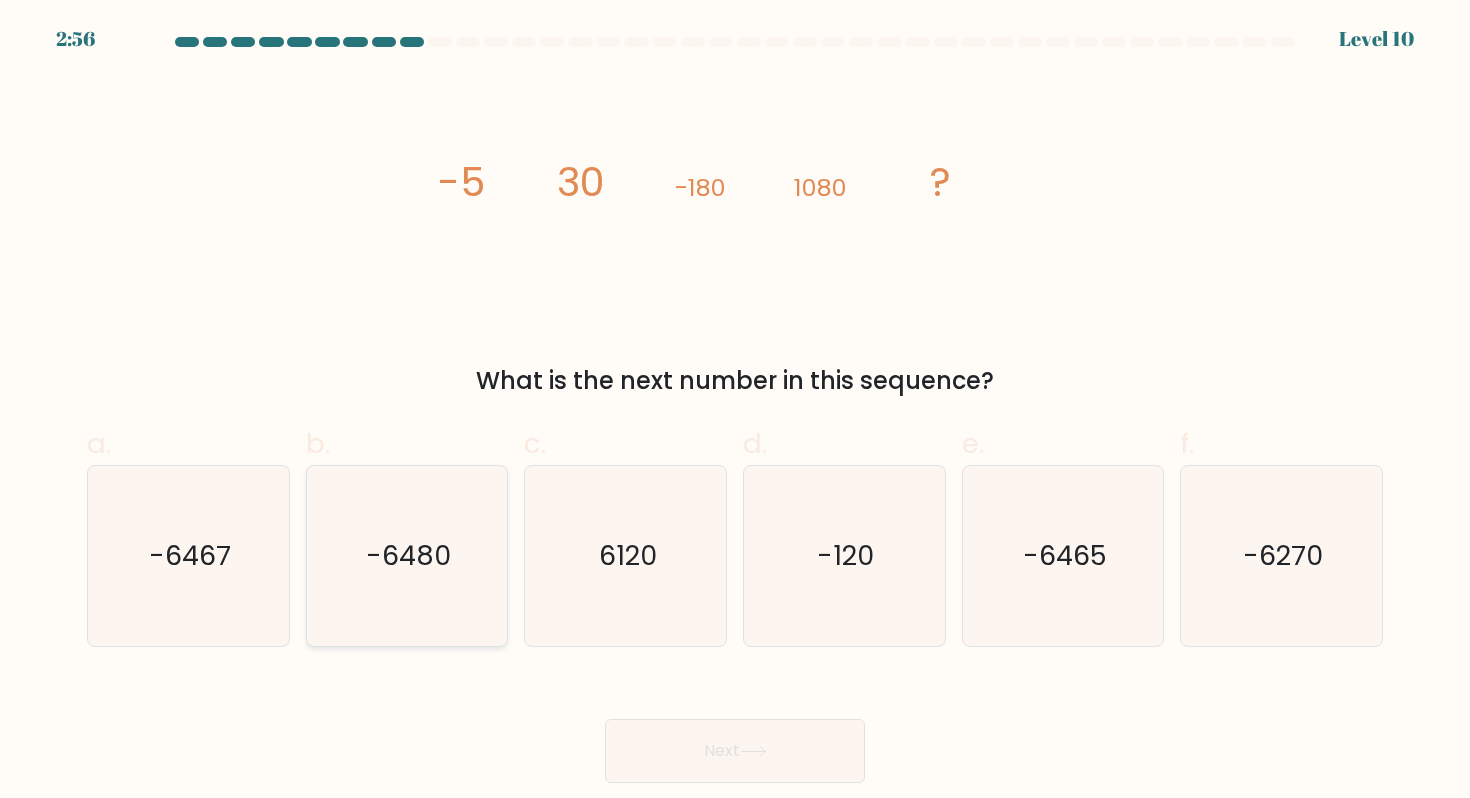 click on "-6480" at bounding box center (408, 555) 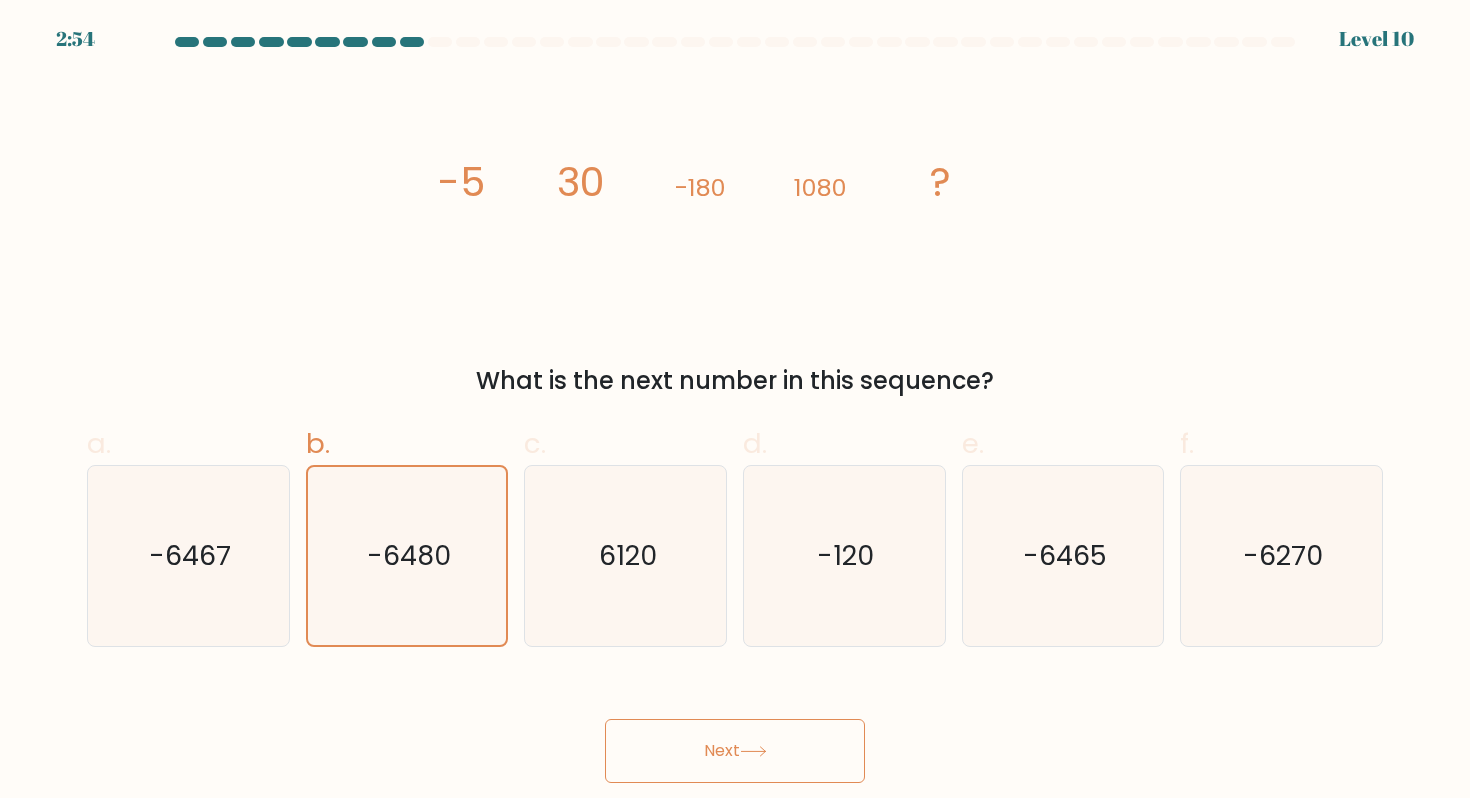 click on "Next" at bounding box center (735, 727) 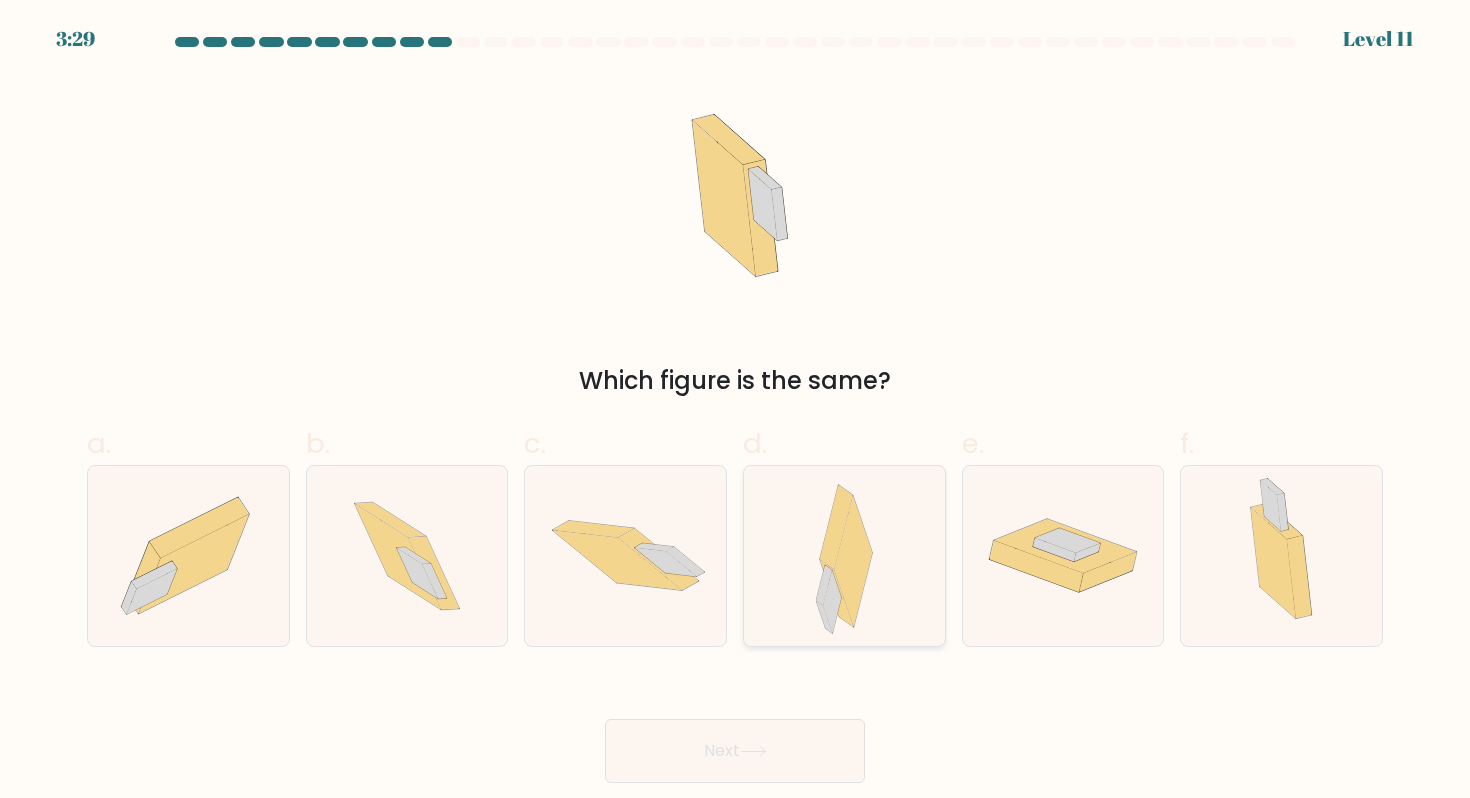 click at bounding box center [844, 556] 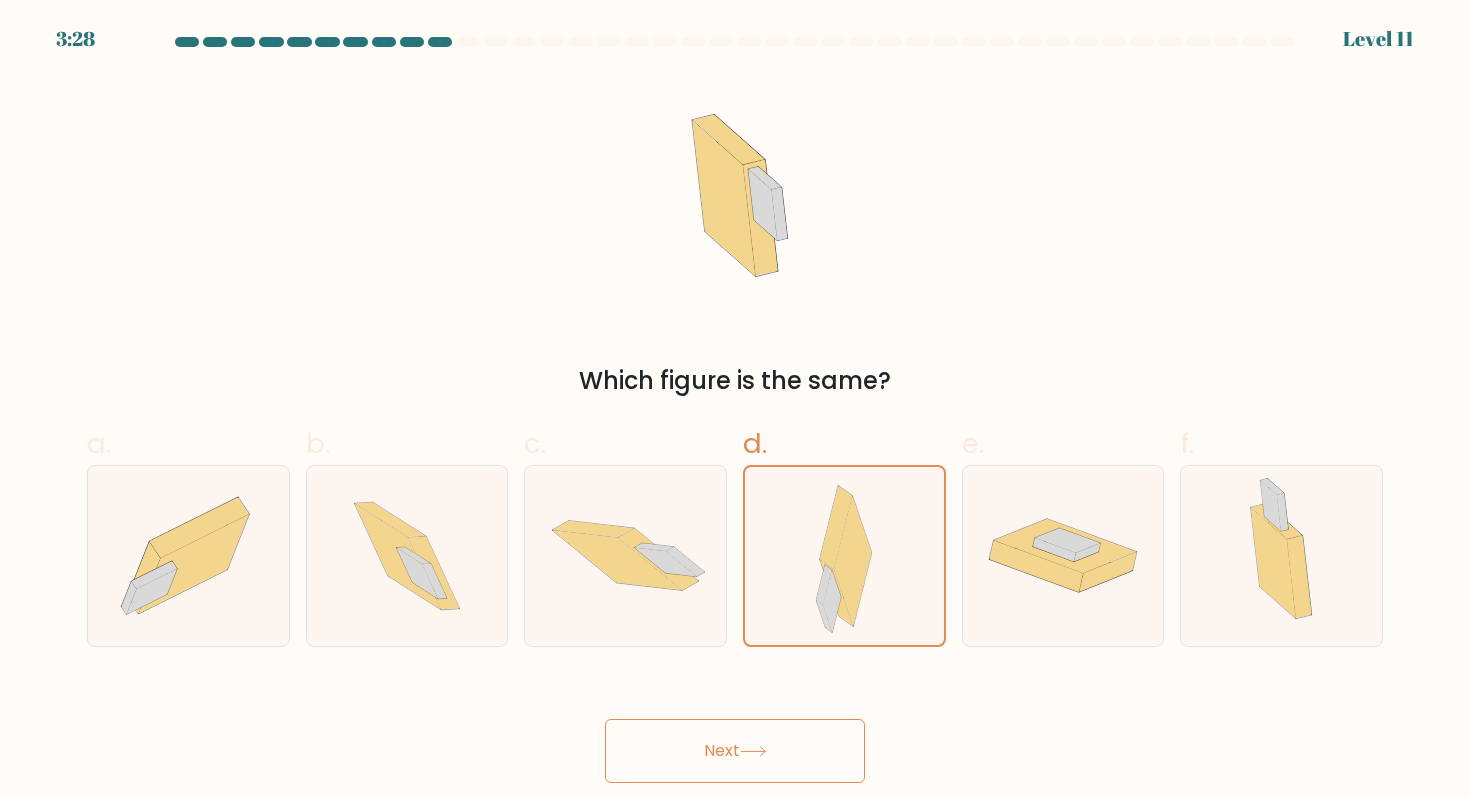 click on "Next" at bounding box center [735, 751] 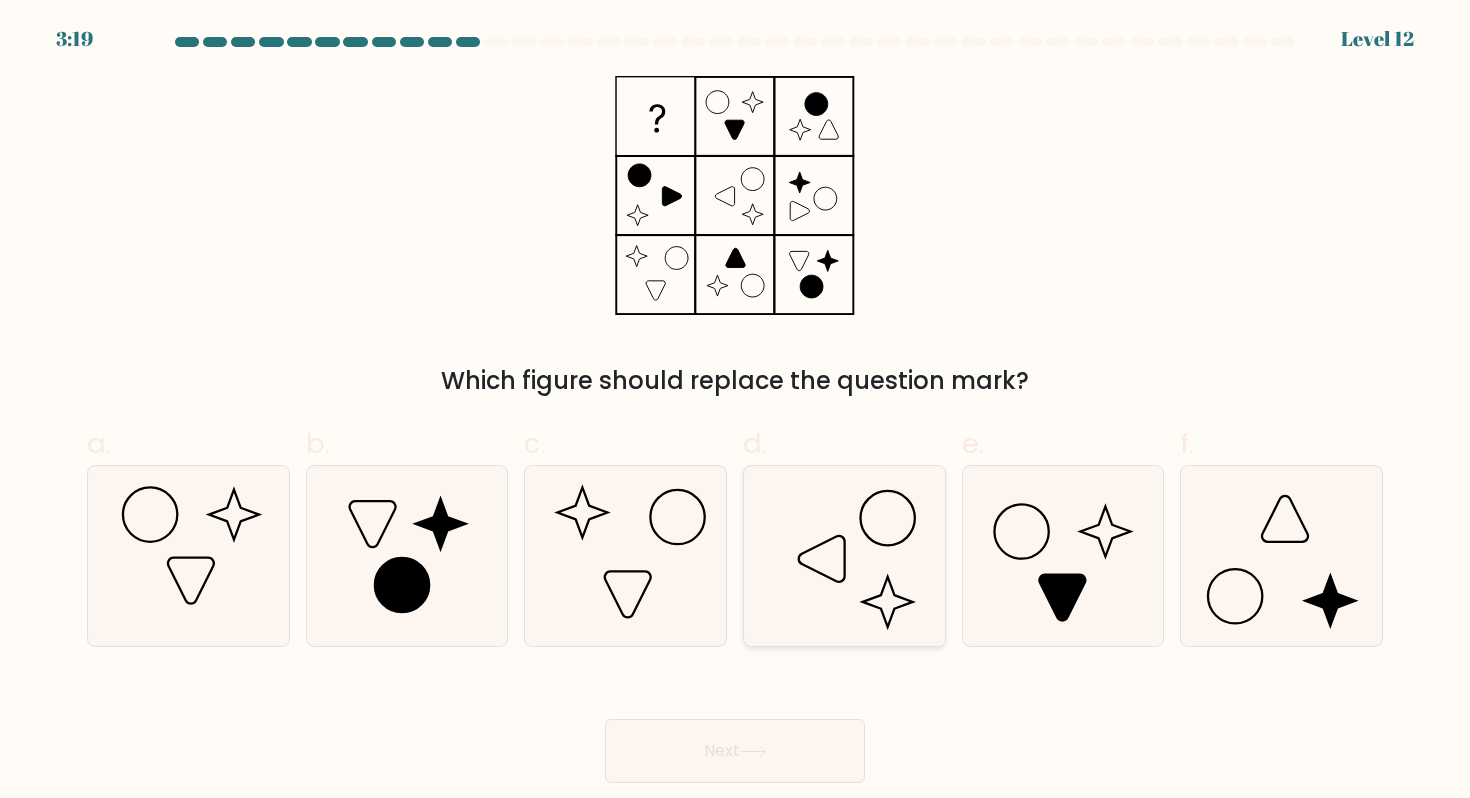 click at bounding box center [844, 556] 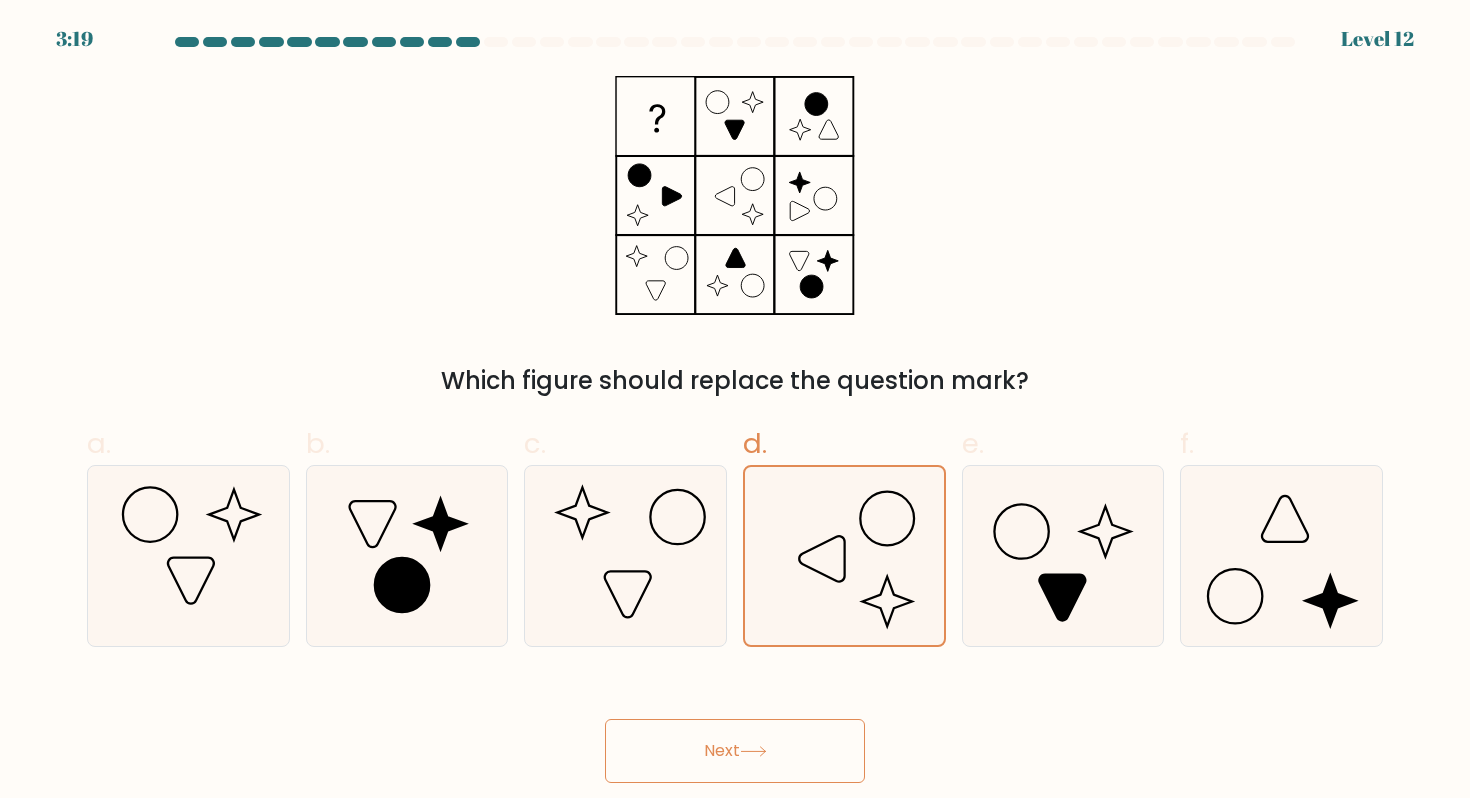 click on "Next" at bounding box center [735, 751] 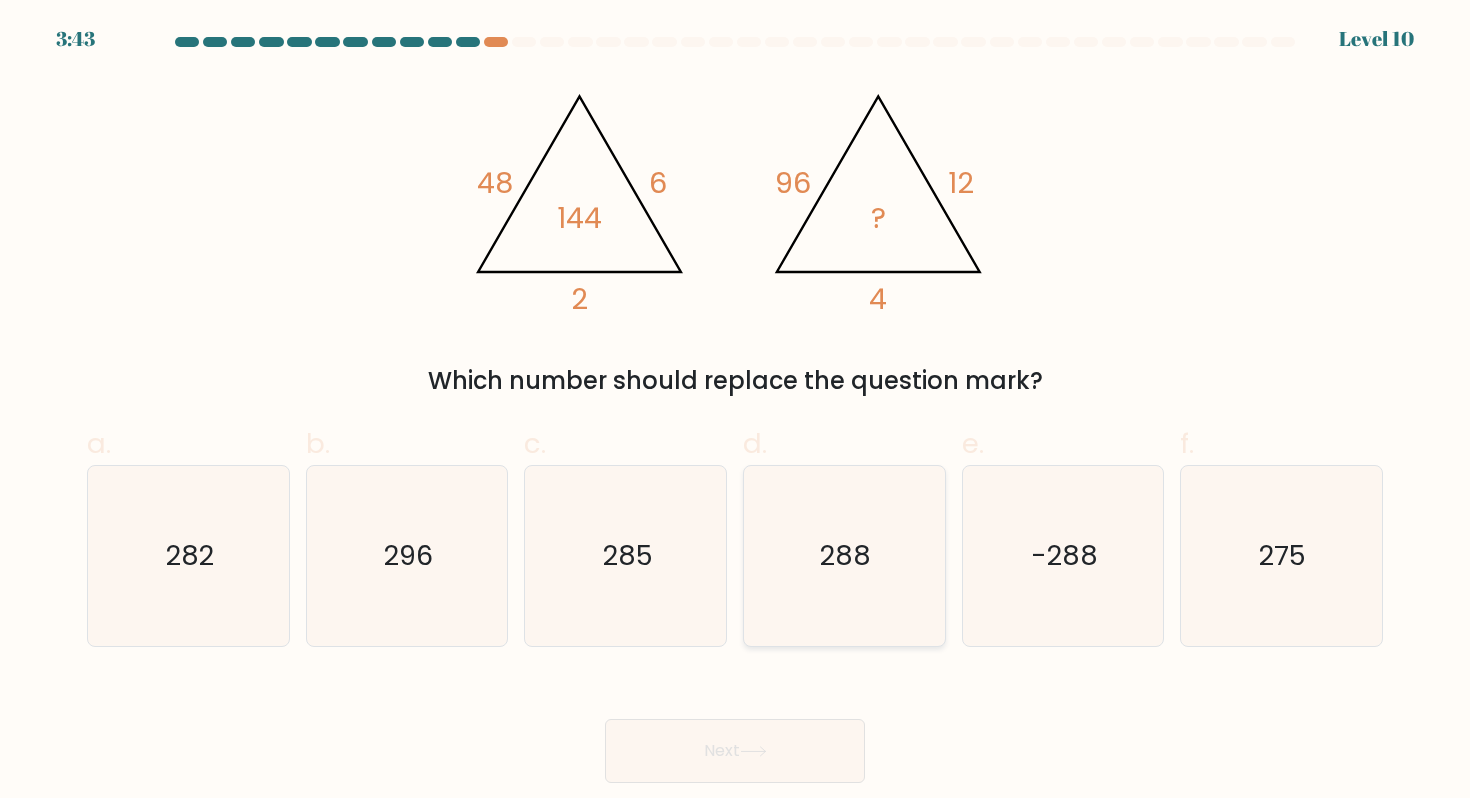 click on "288" at bounding box center [844, 556] 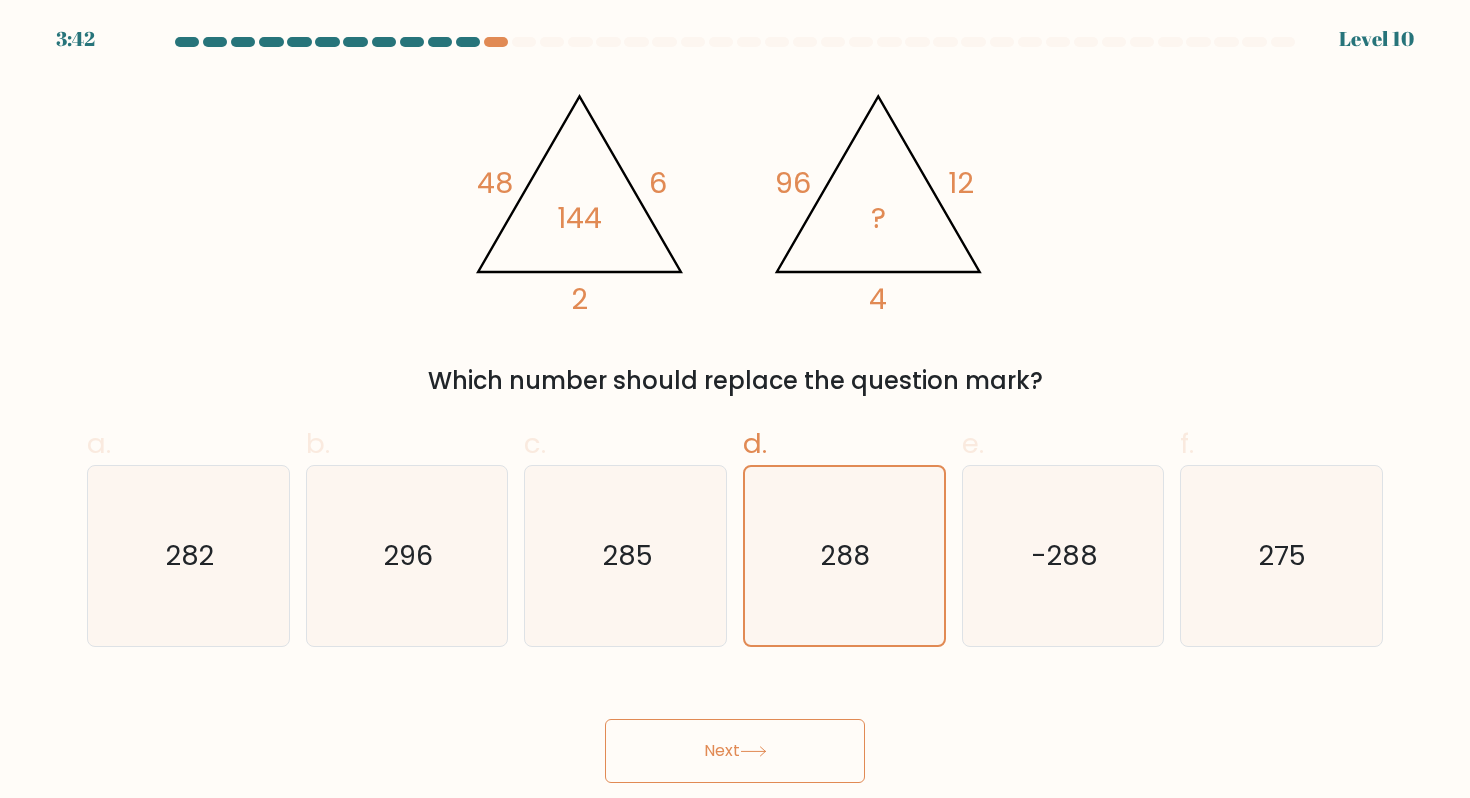 click on "Next" at bounding box center (735, 751) 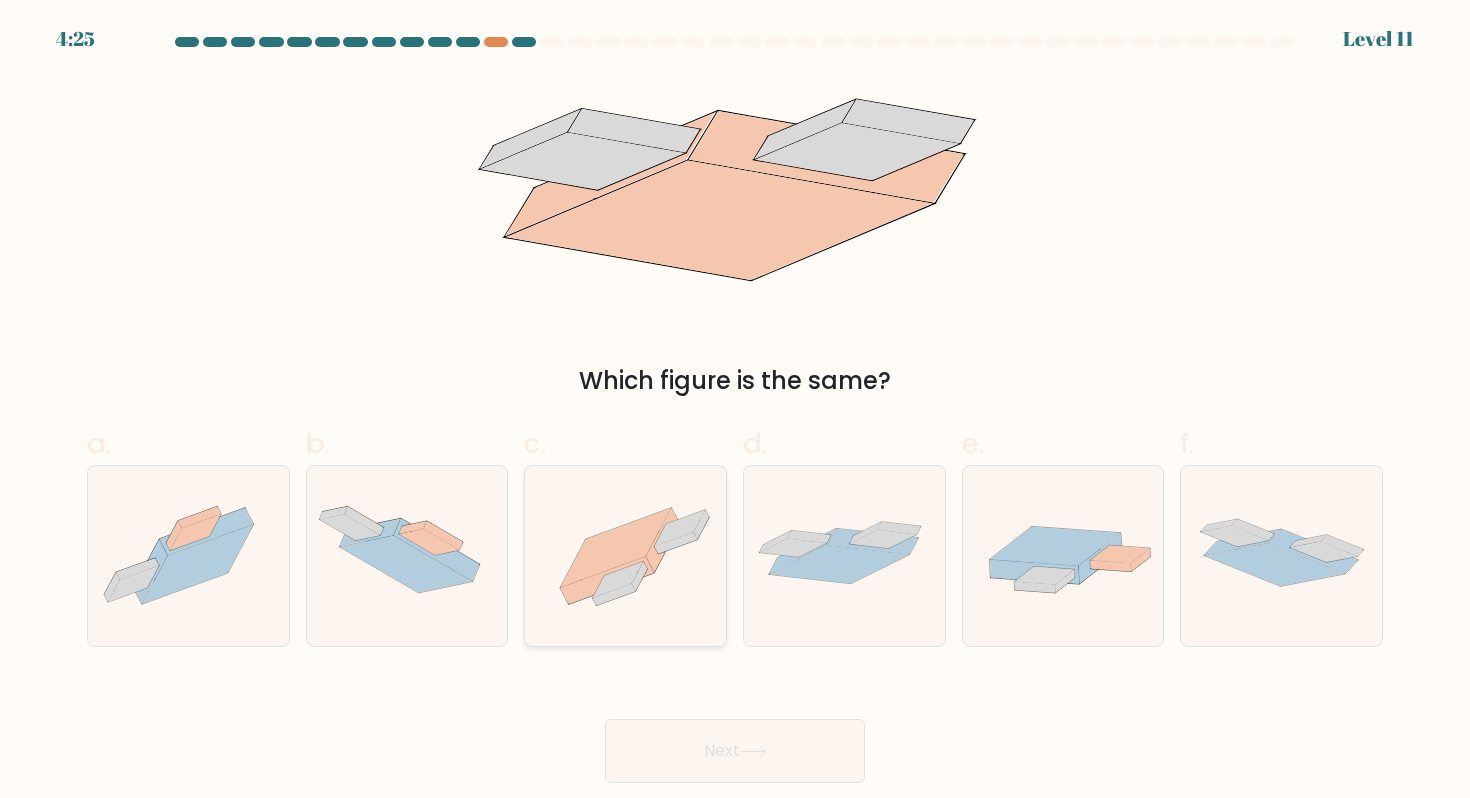 click at bounding box center (614, 595) 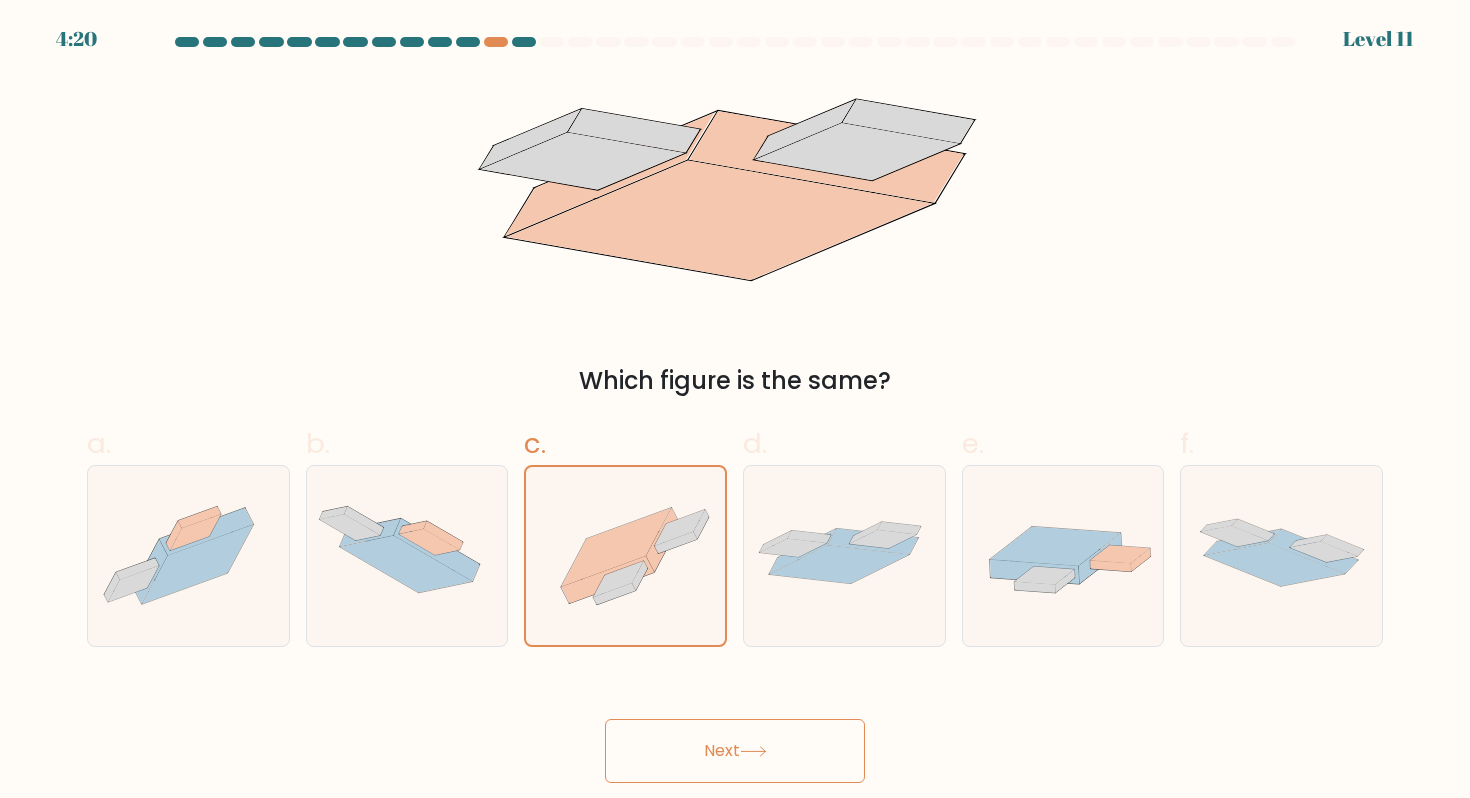 click on "Next" at bounding box center [735, 751] 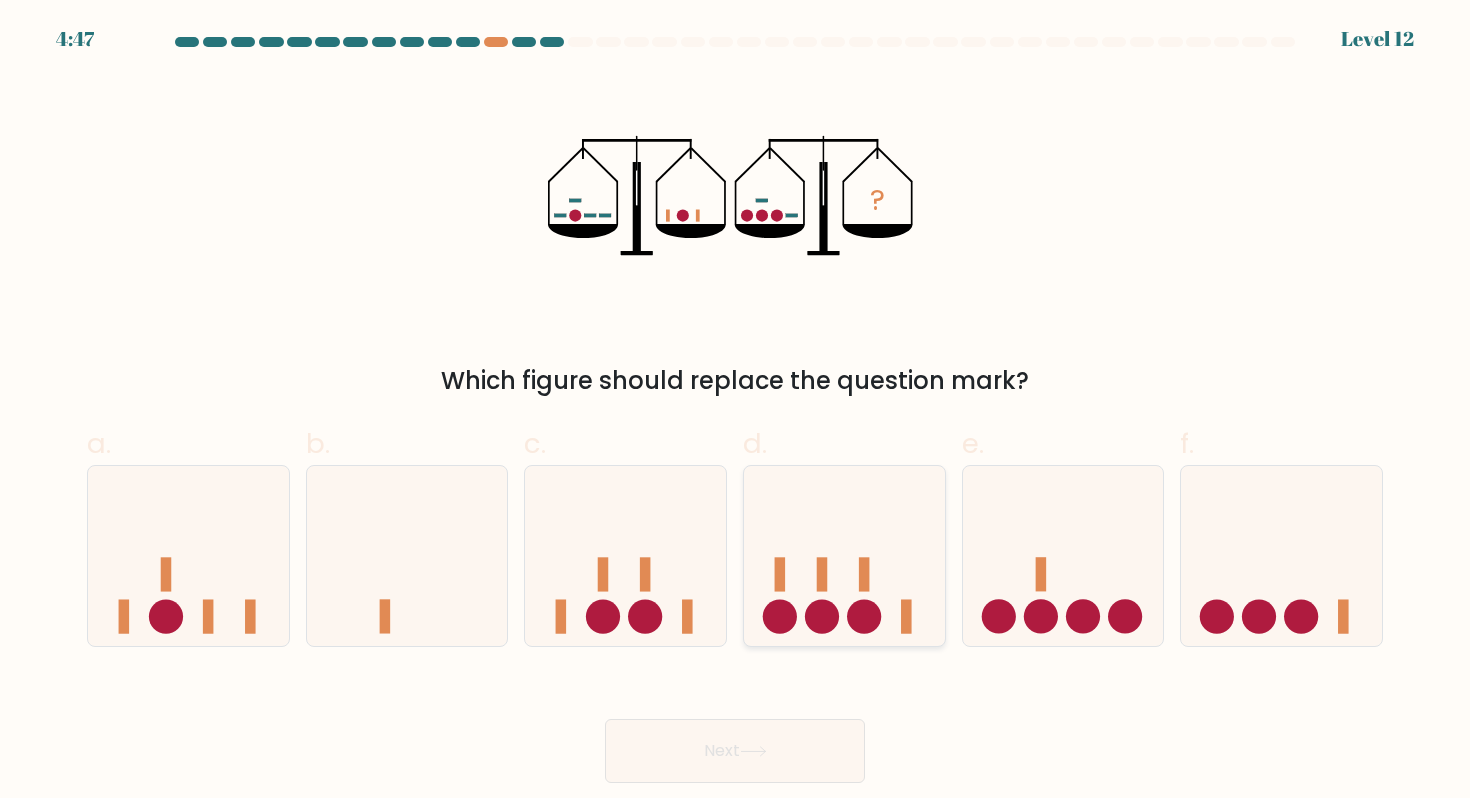click at bounding box center (844, 556) 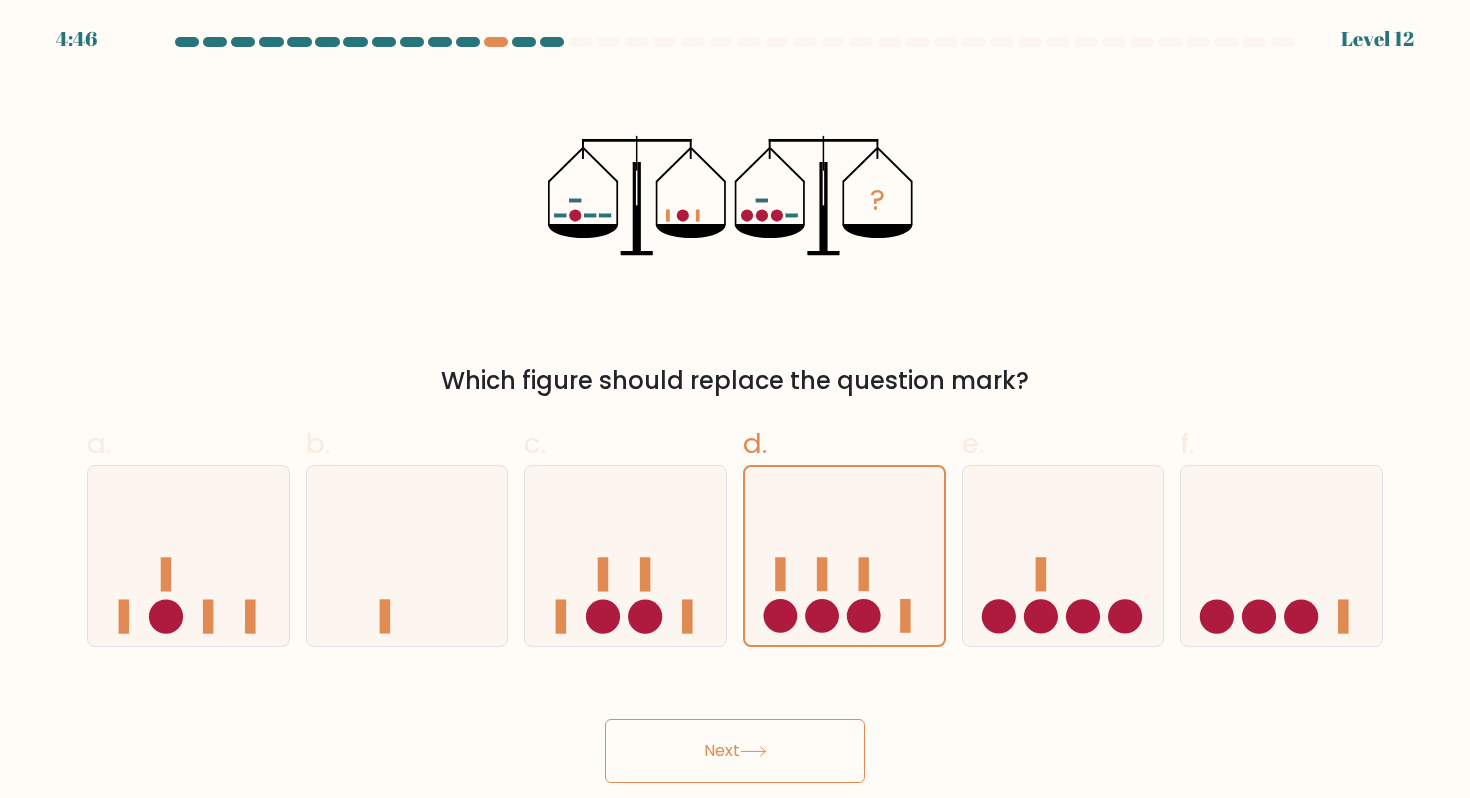 click on "Next" at bounding box center [735, 751] 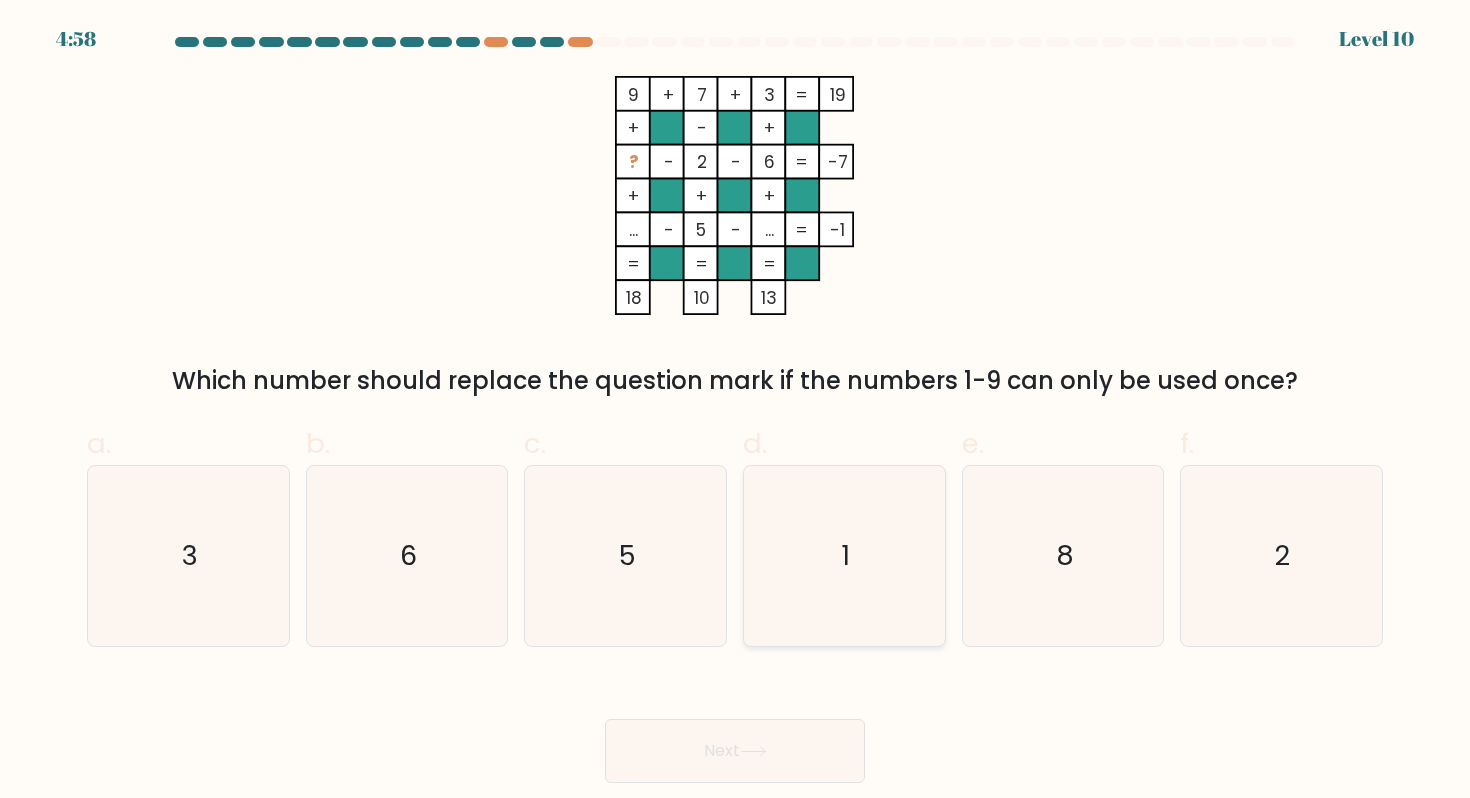 click on "1" at bounding box center [844, 556] 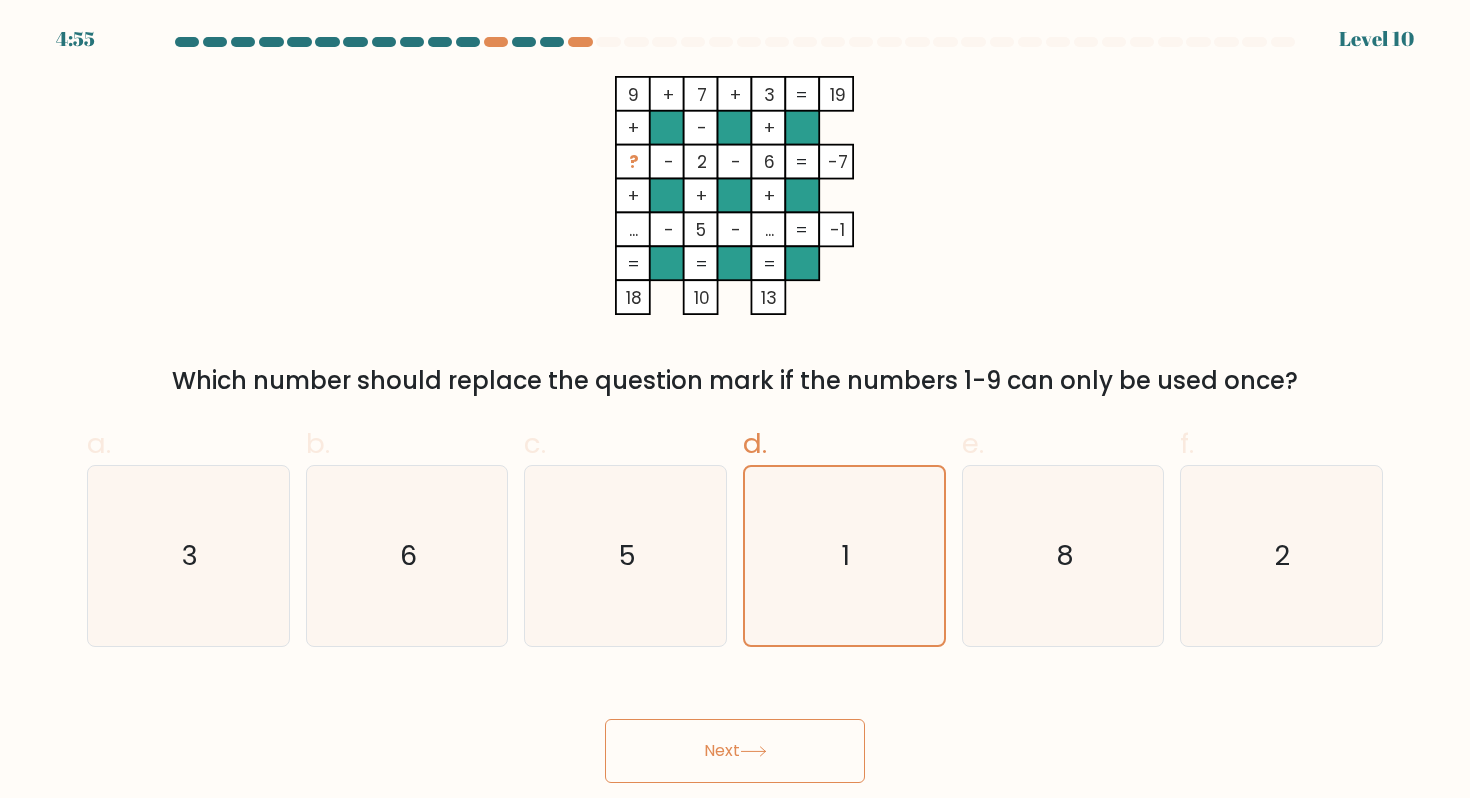 click on "Next" at bounding box center [735, 751] 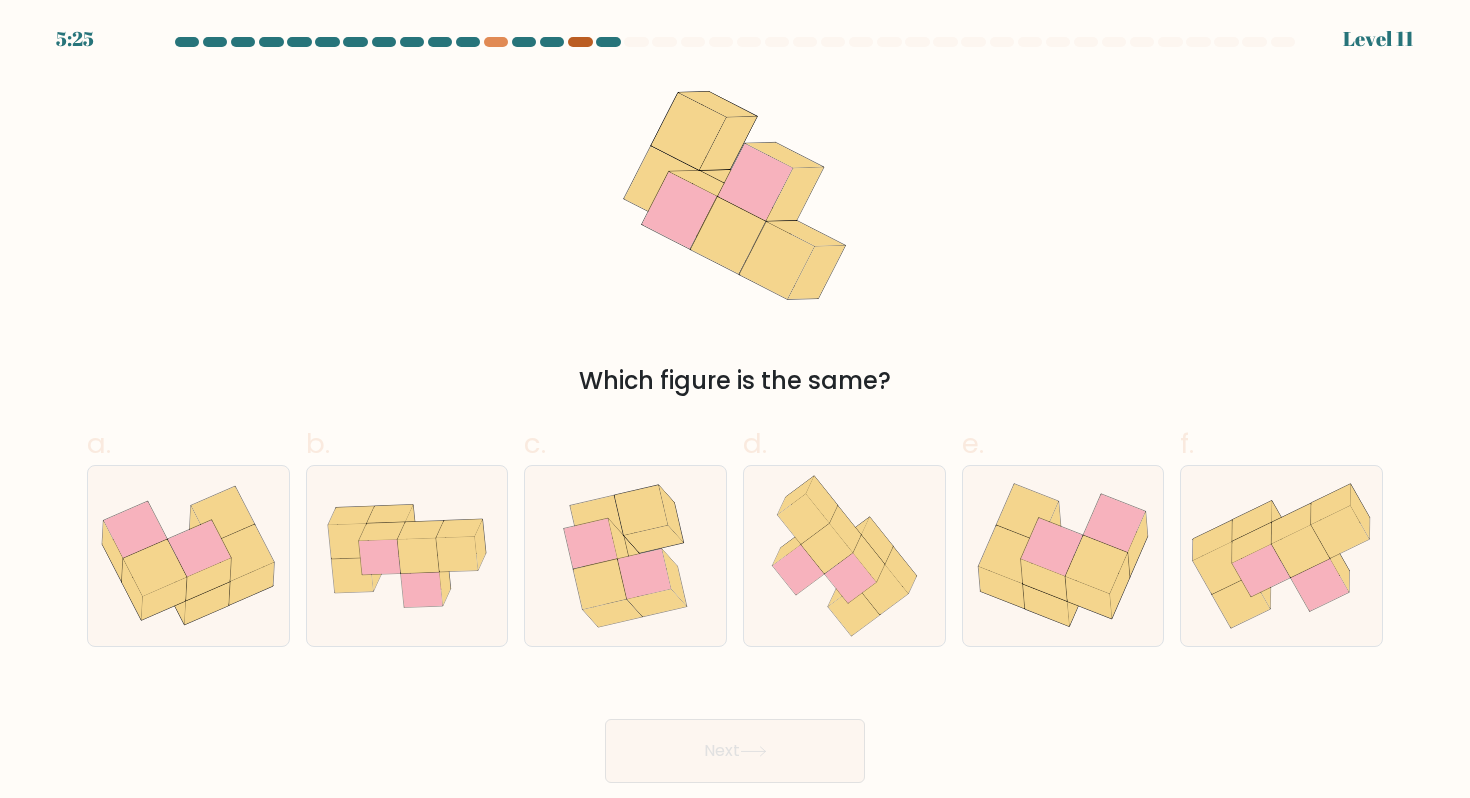 click at bounding box center (580, 42) 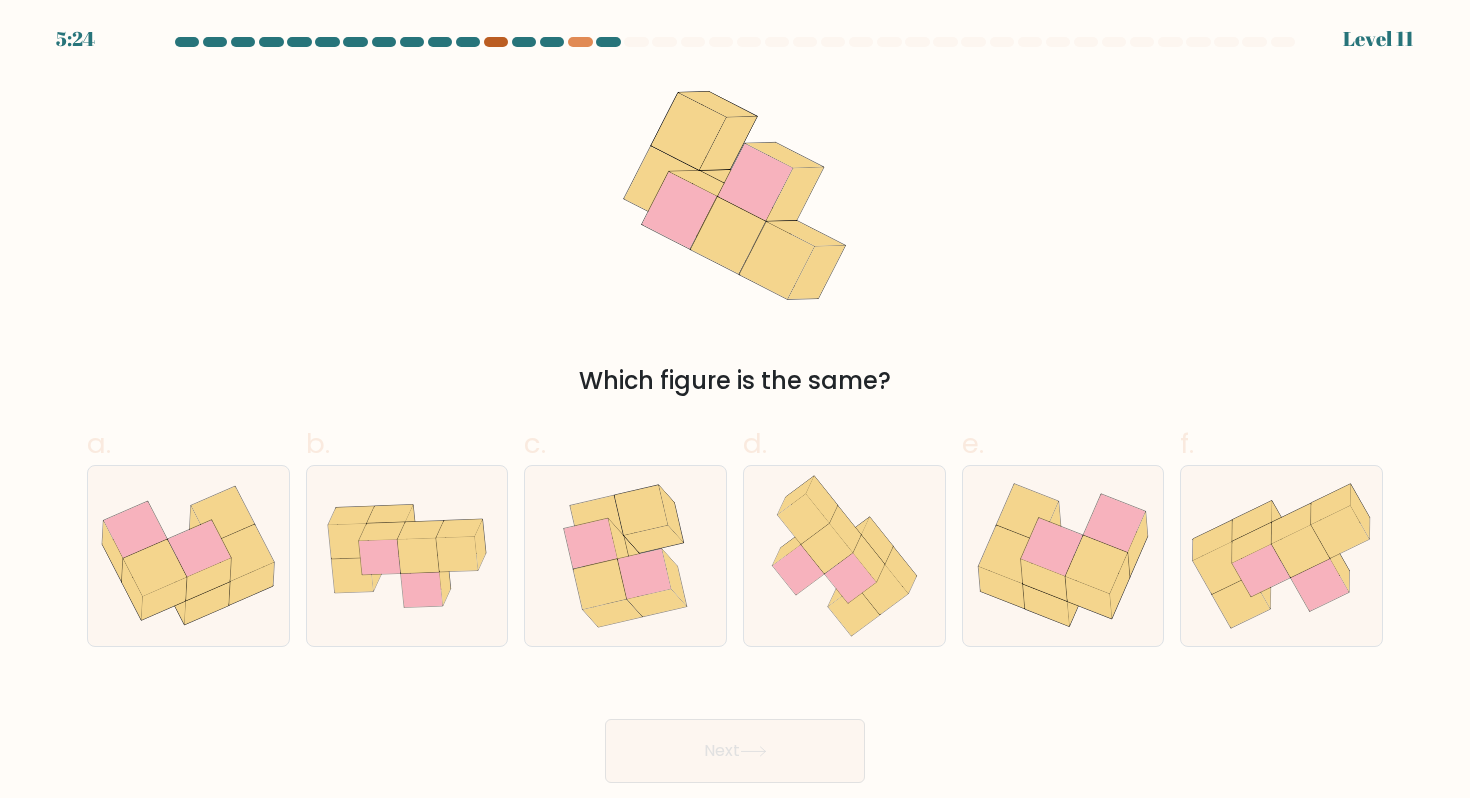 click at bounding box center (496, 42) 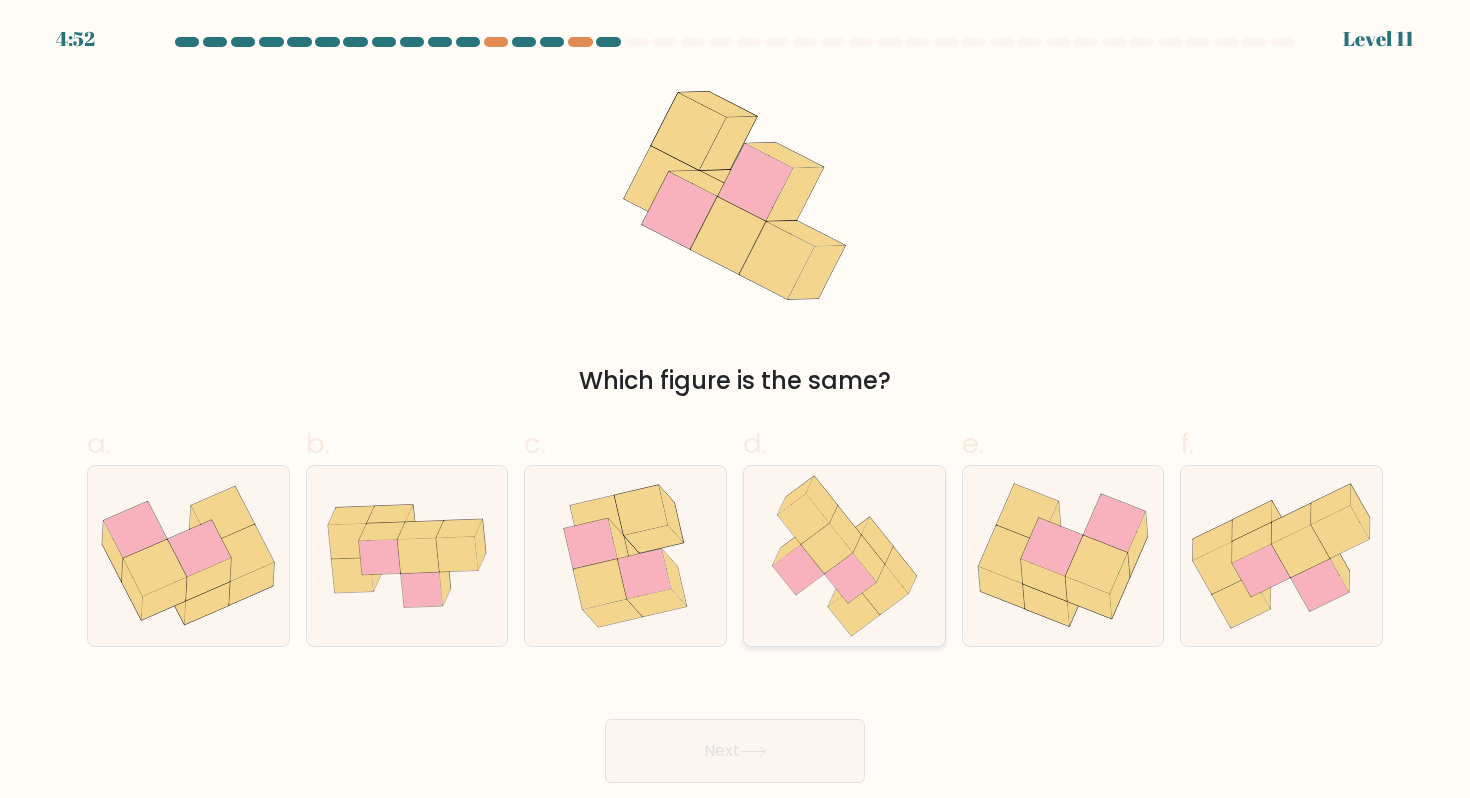 click at bounding box center (844, 556) 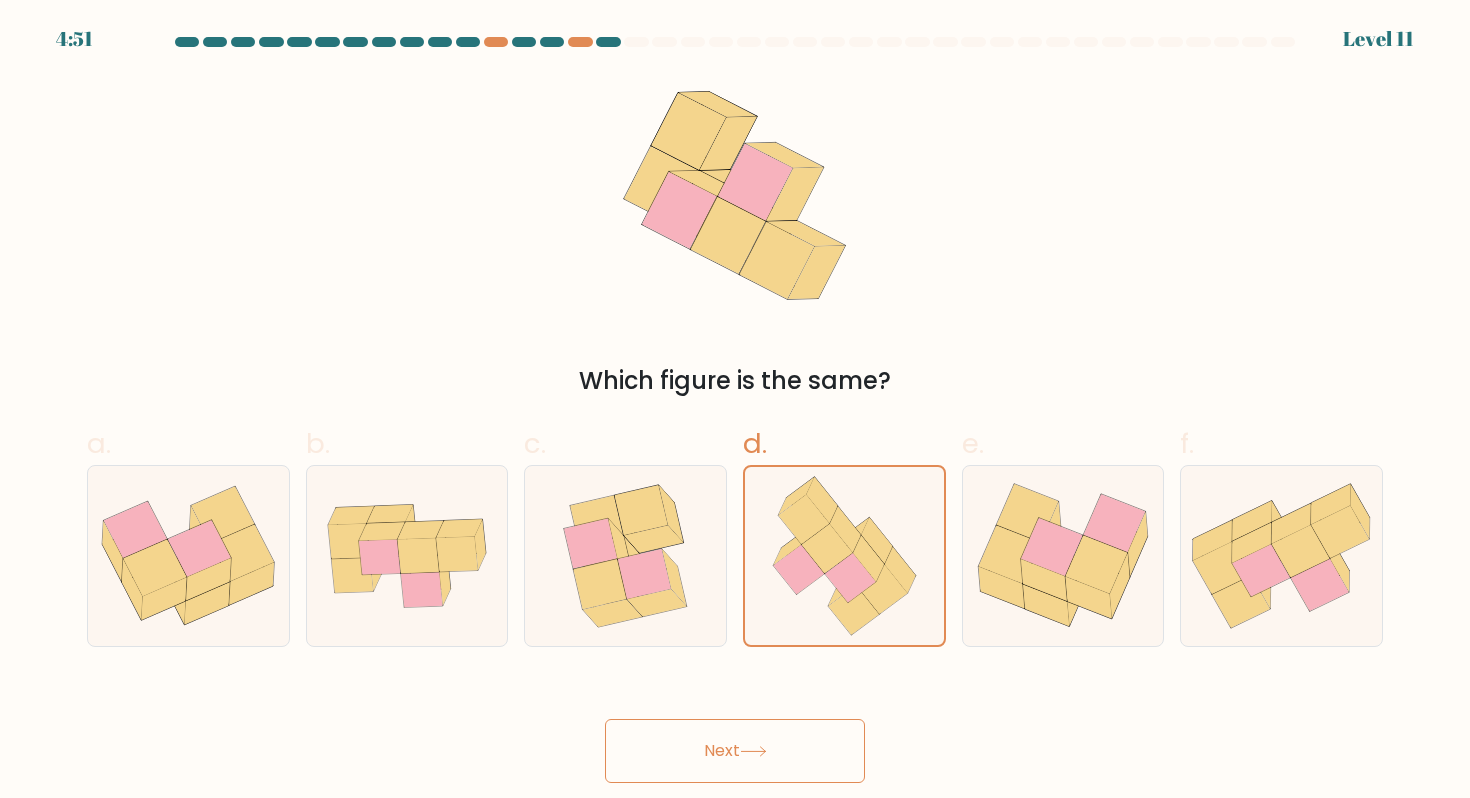click on "Next" at bounding box center (735, 751) 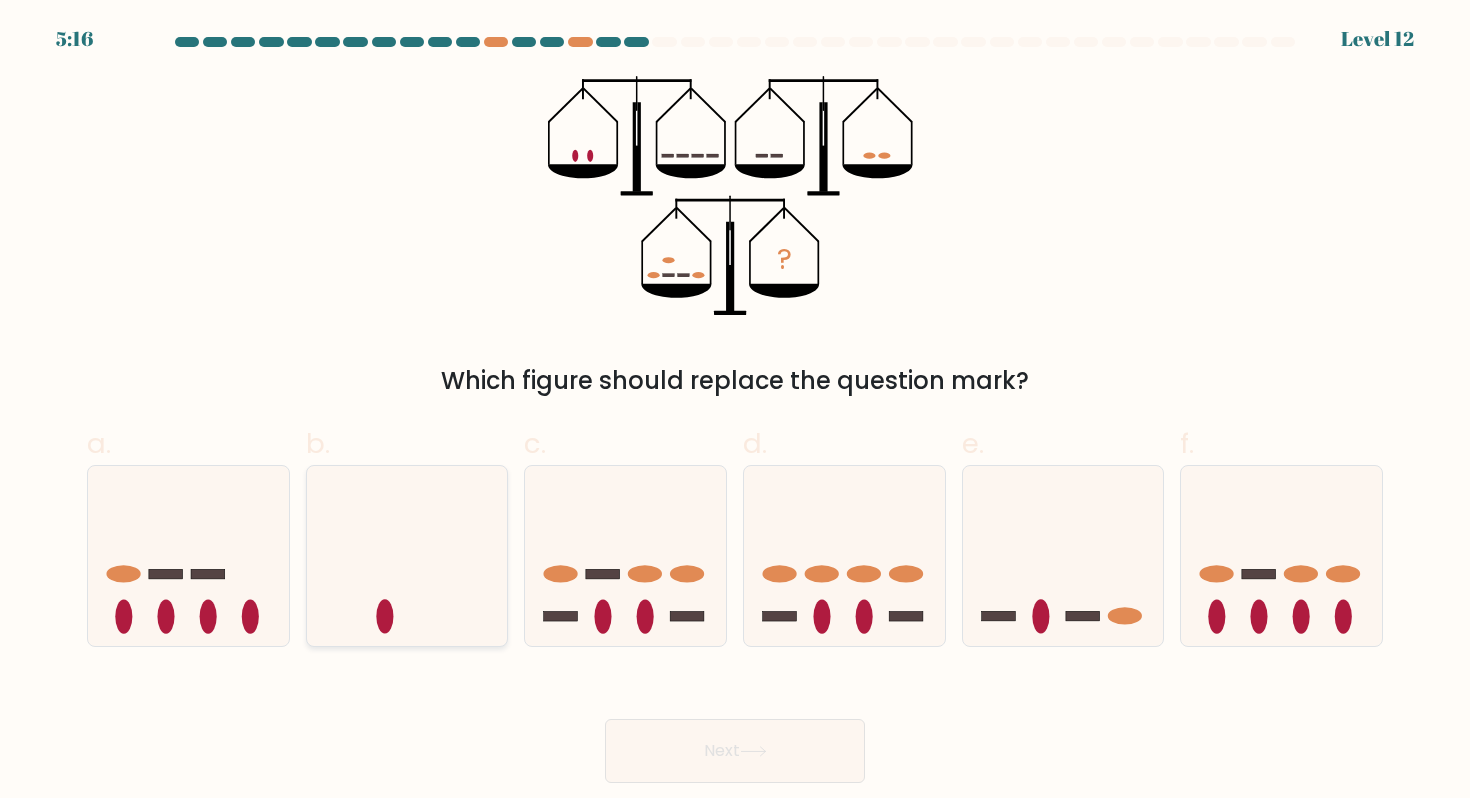 click at bounding box center (407, 556) 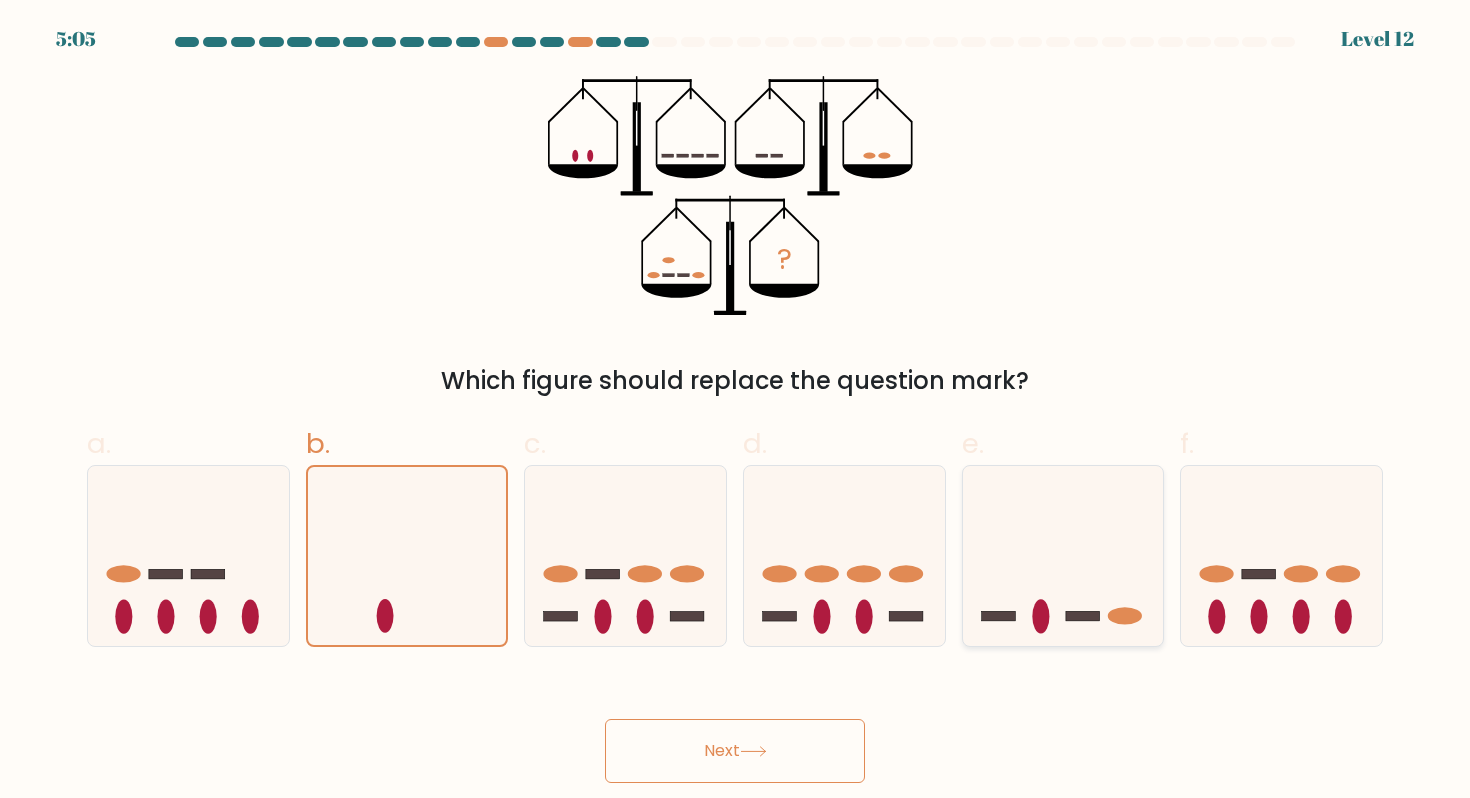 click at bounding box center (1063, 556) 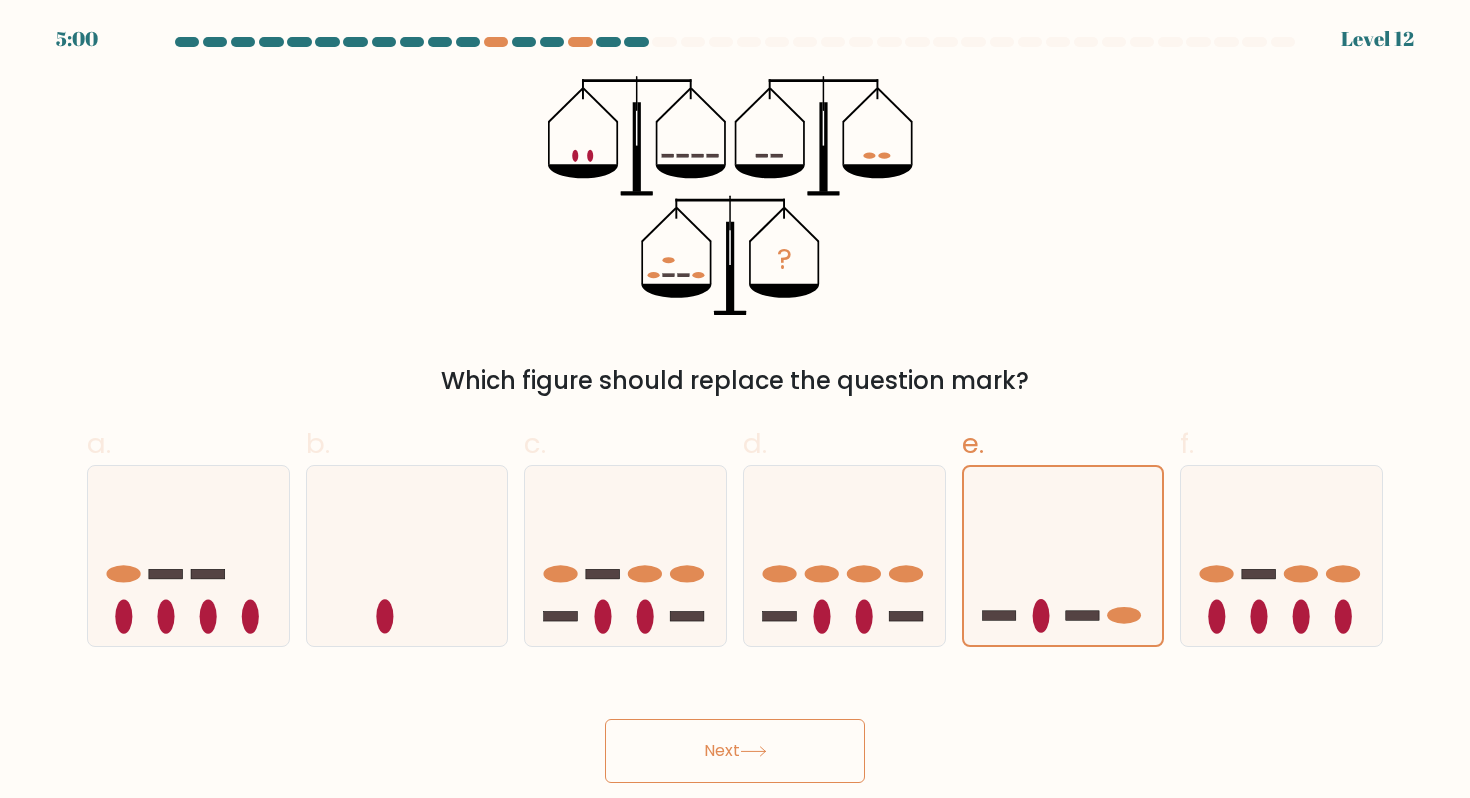 click on "Next" at bounding box center (735, 751) 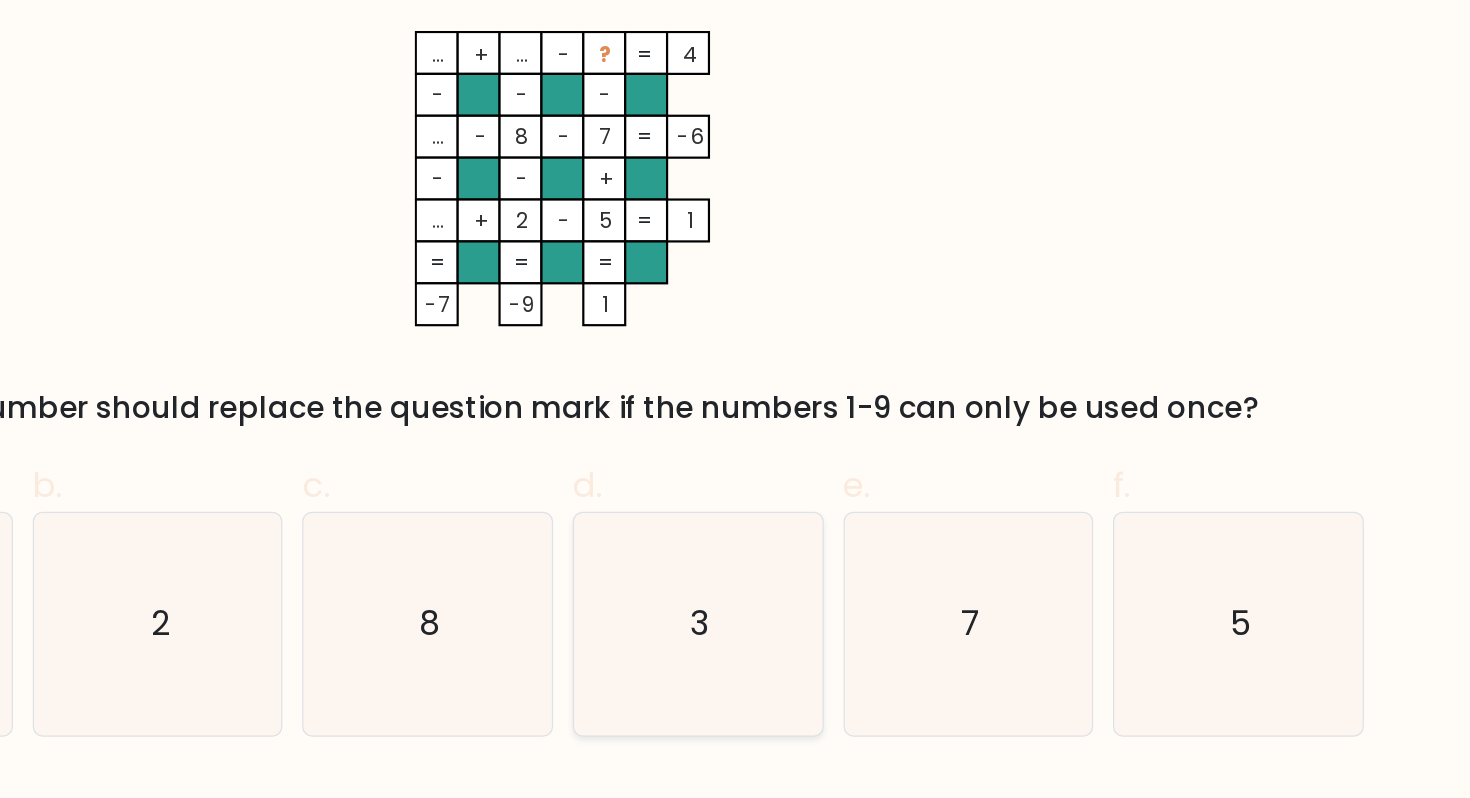 scroll, scrollTop: 0, scrollLeft: 0, axis: both 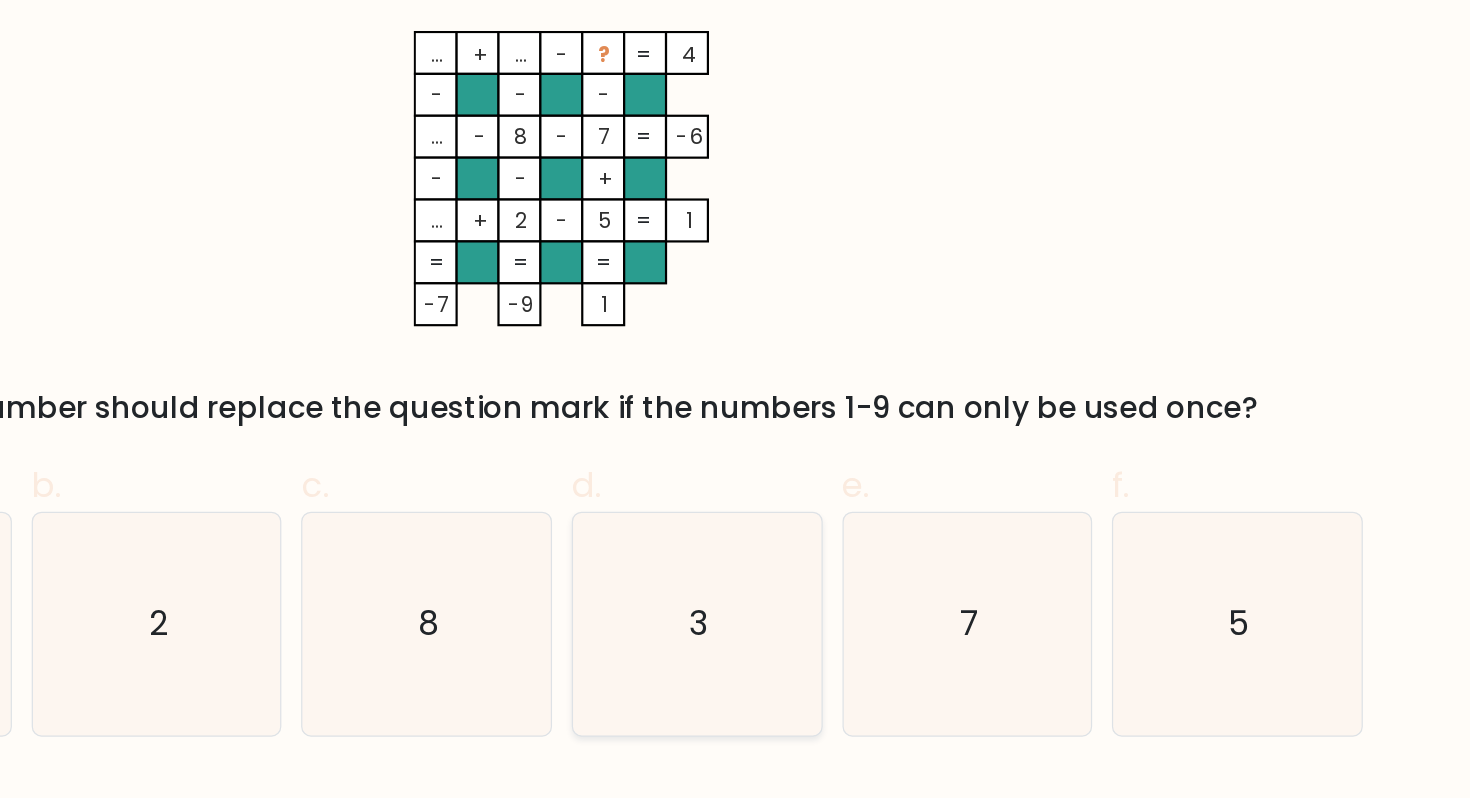 click on "3" at bounding box center (844, 556) 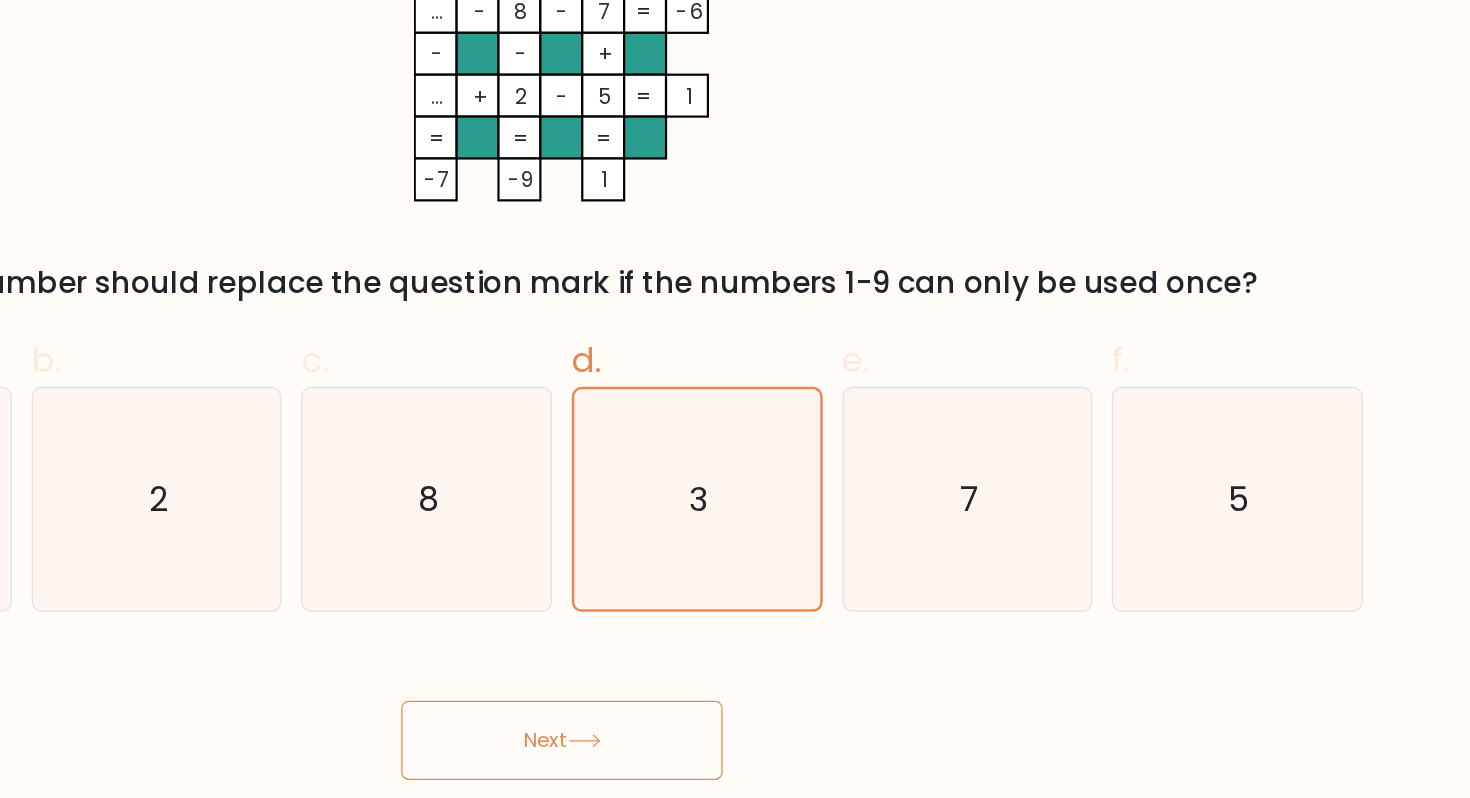 click on "Next" at bounding box center [735, 727] 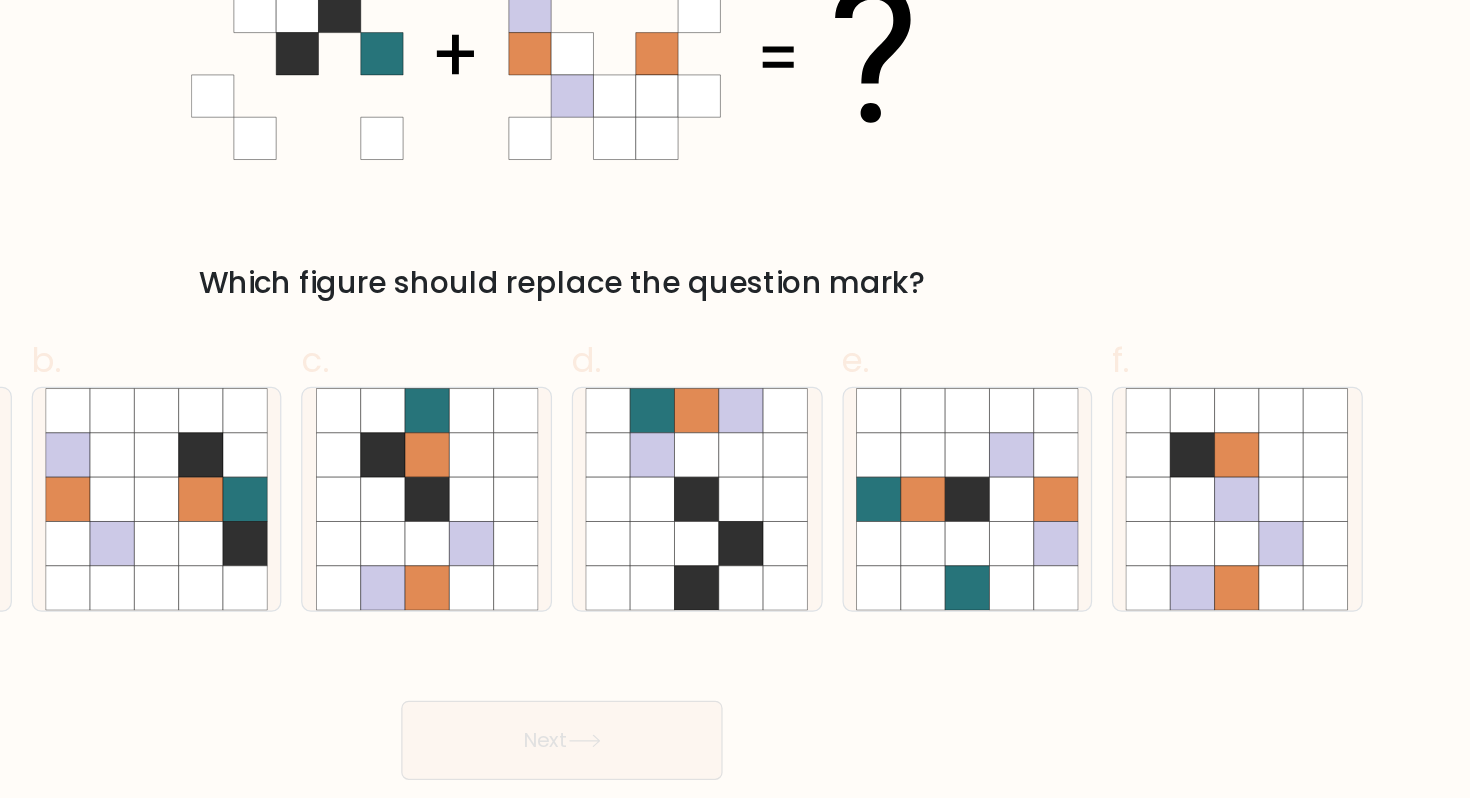 scroll, scrollTop: 0, scrollLeft: 0, axis: both 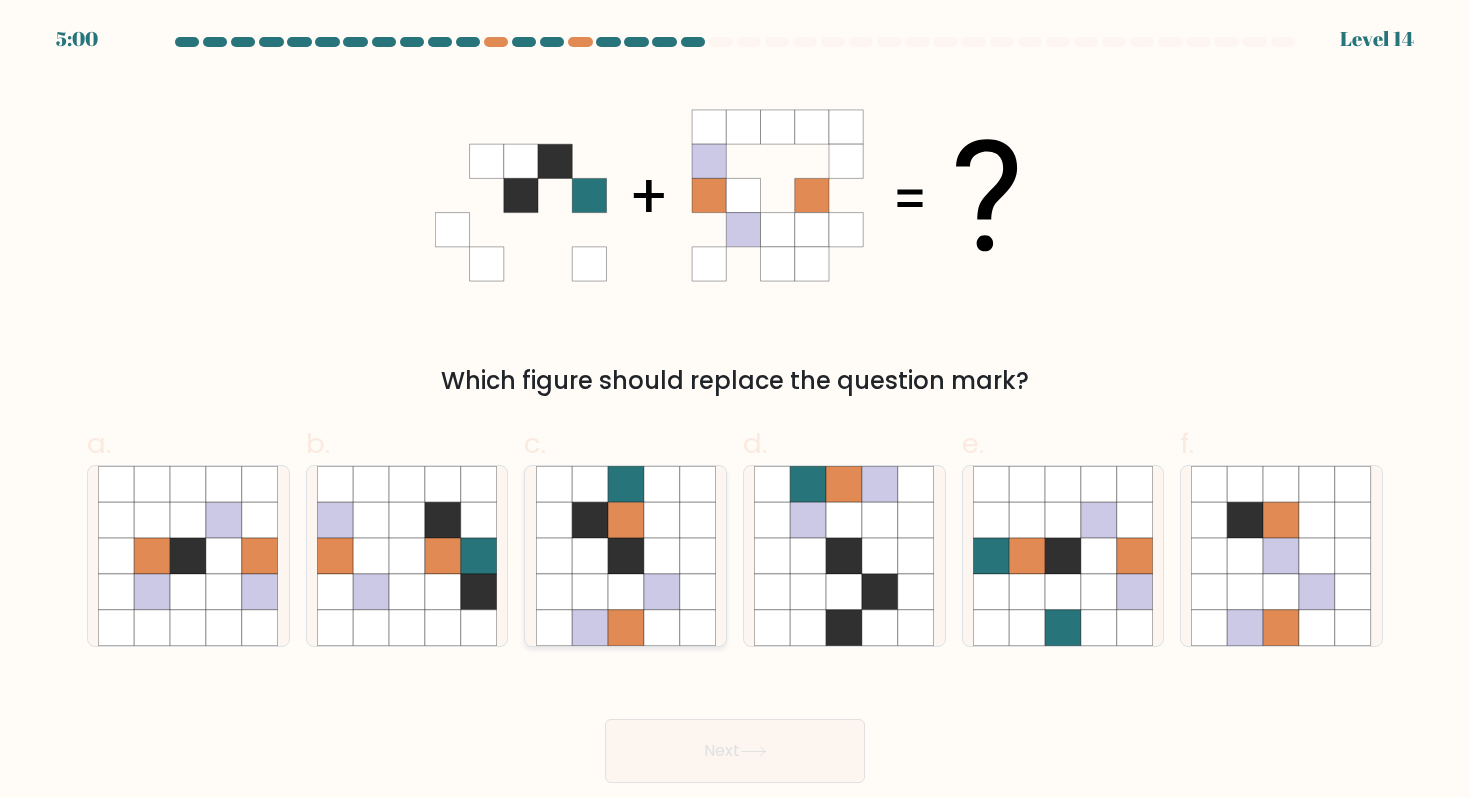 click at bounding box center (697, 592) 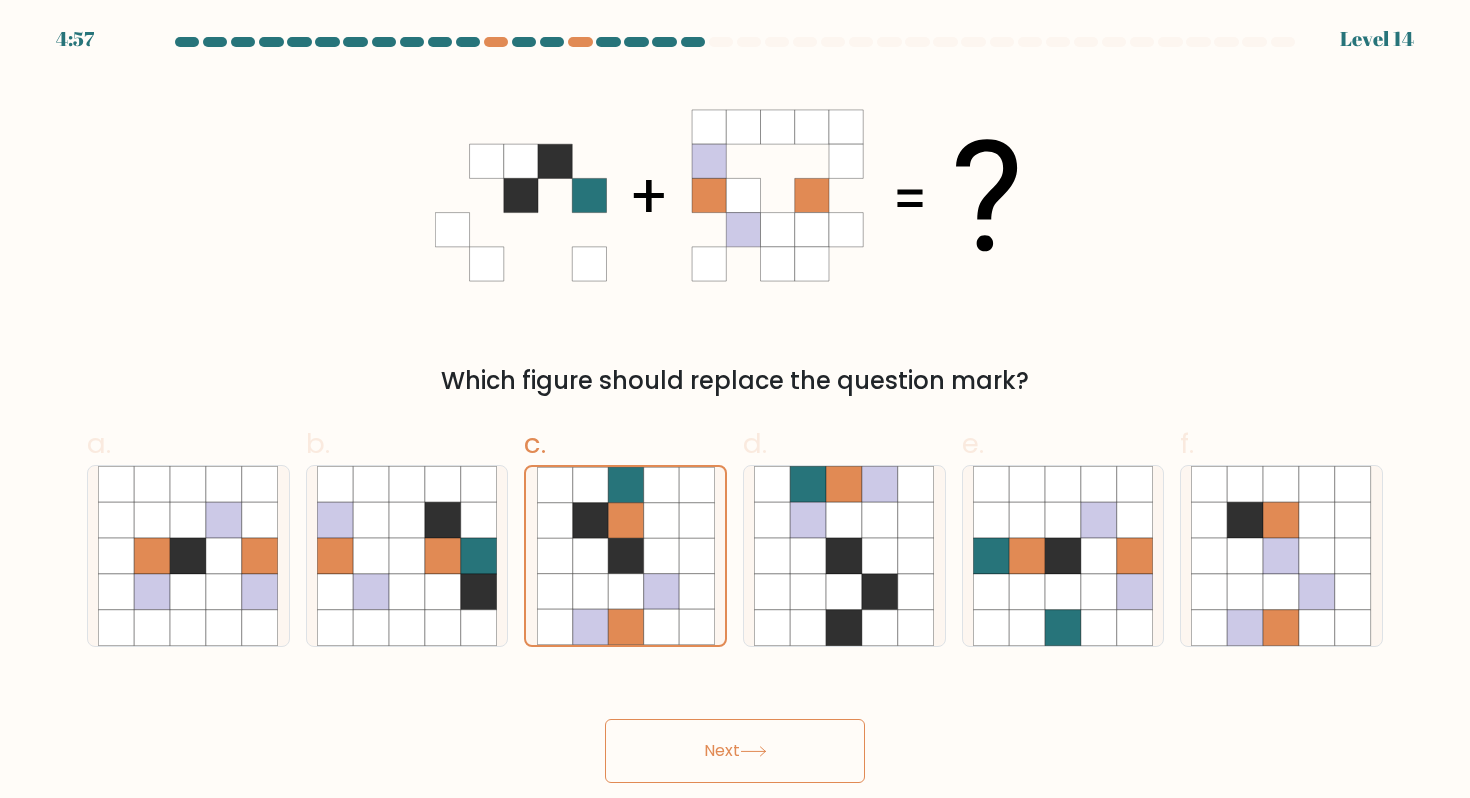 click on "Next" at bounding box center (735, 751) 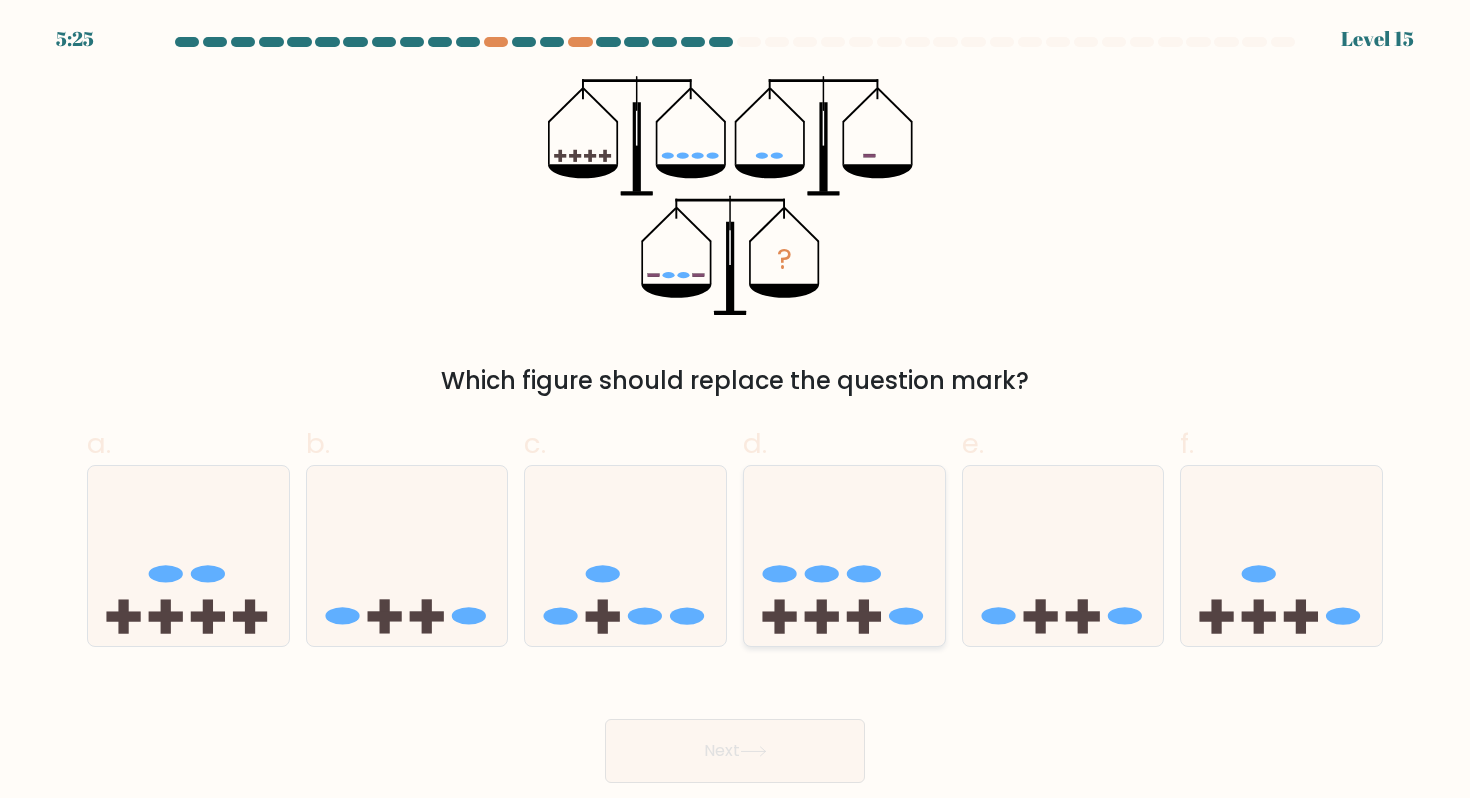 click at bounding box center [844, 556] 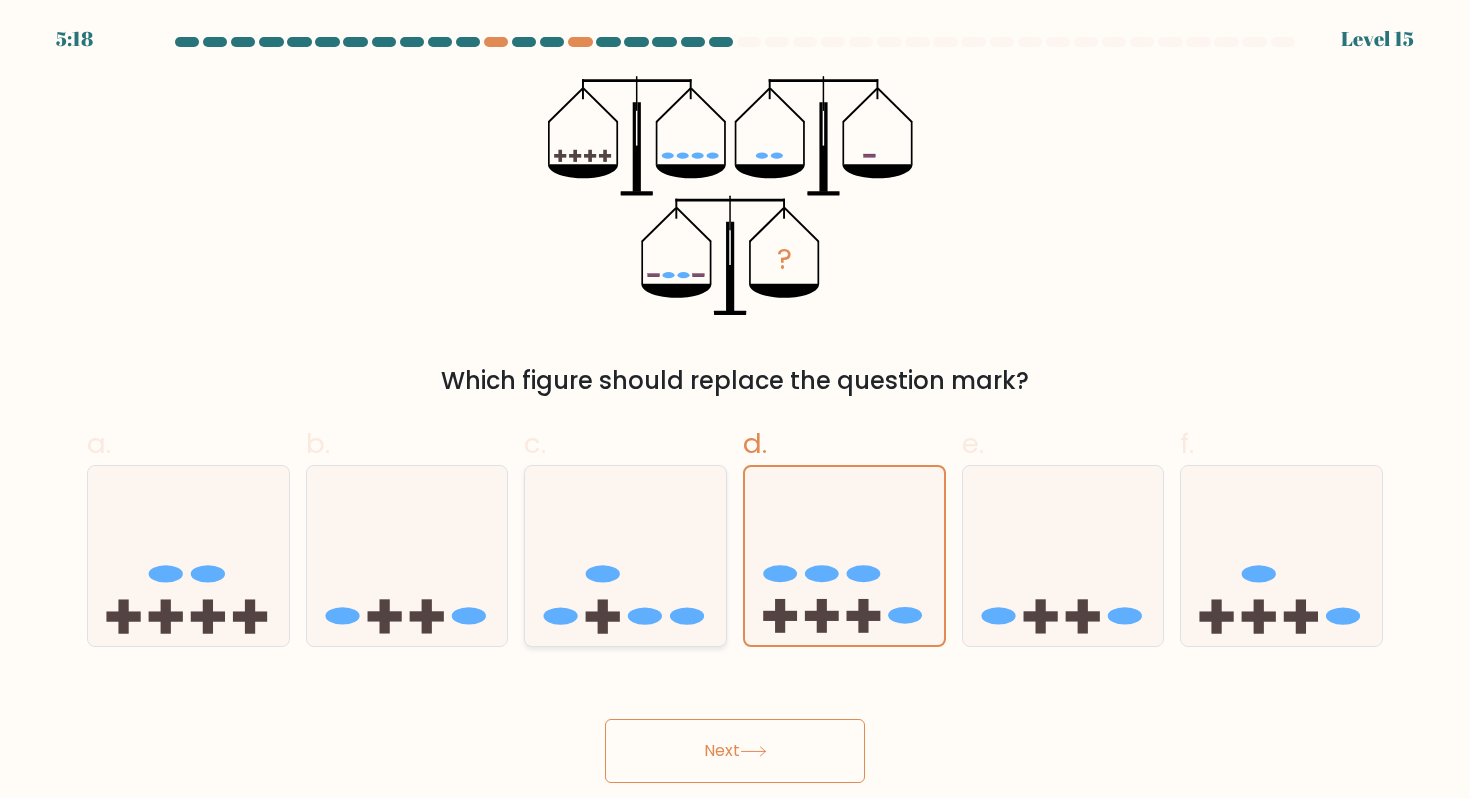 click at bounding box center [625, 556] 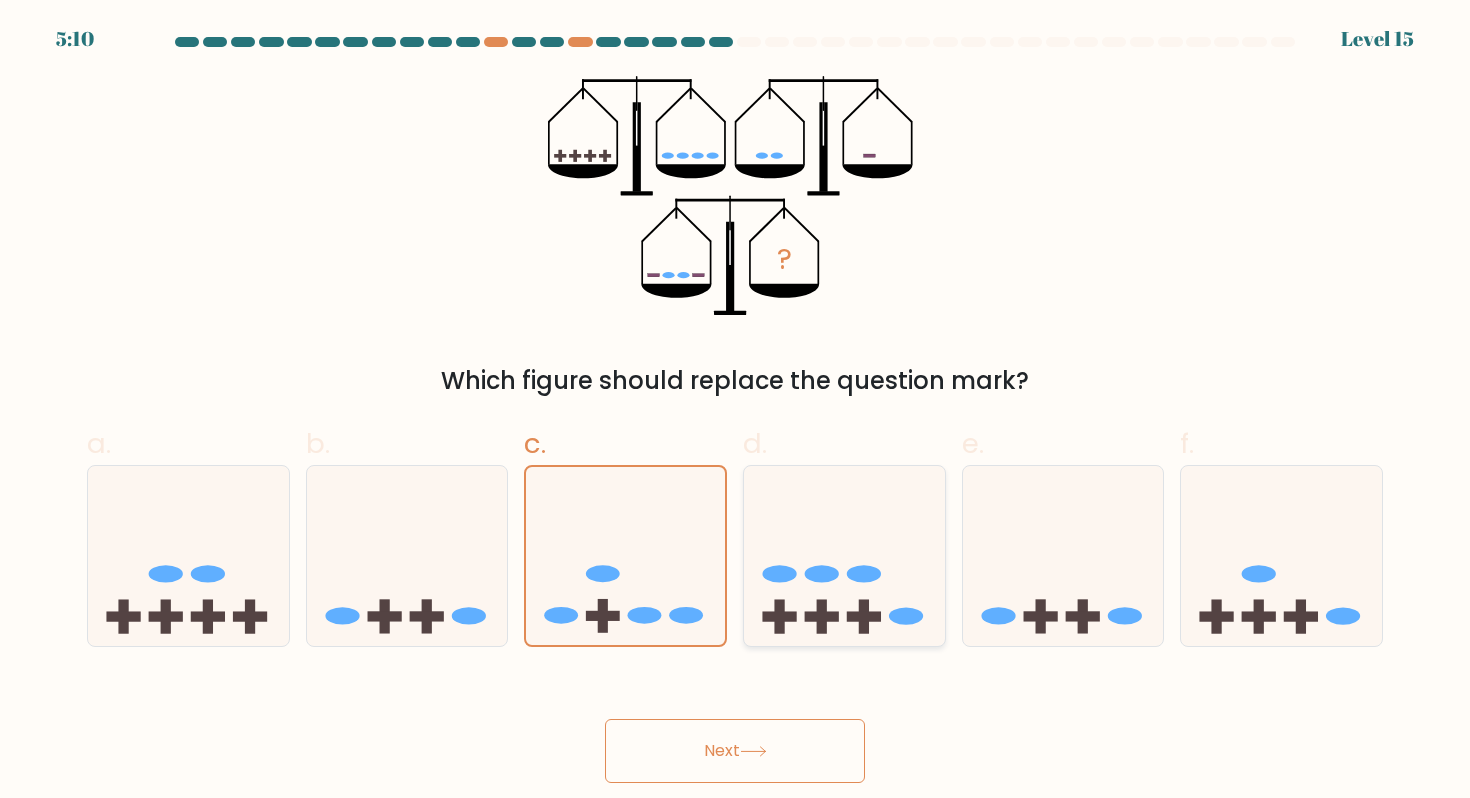 click at bounding box center (822, 616) 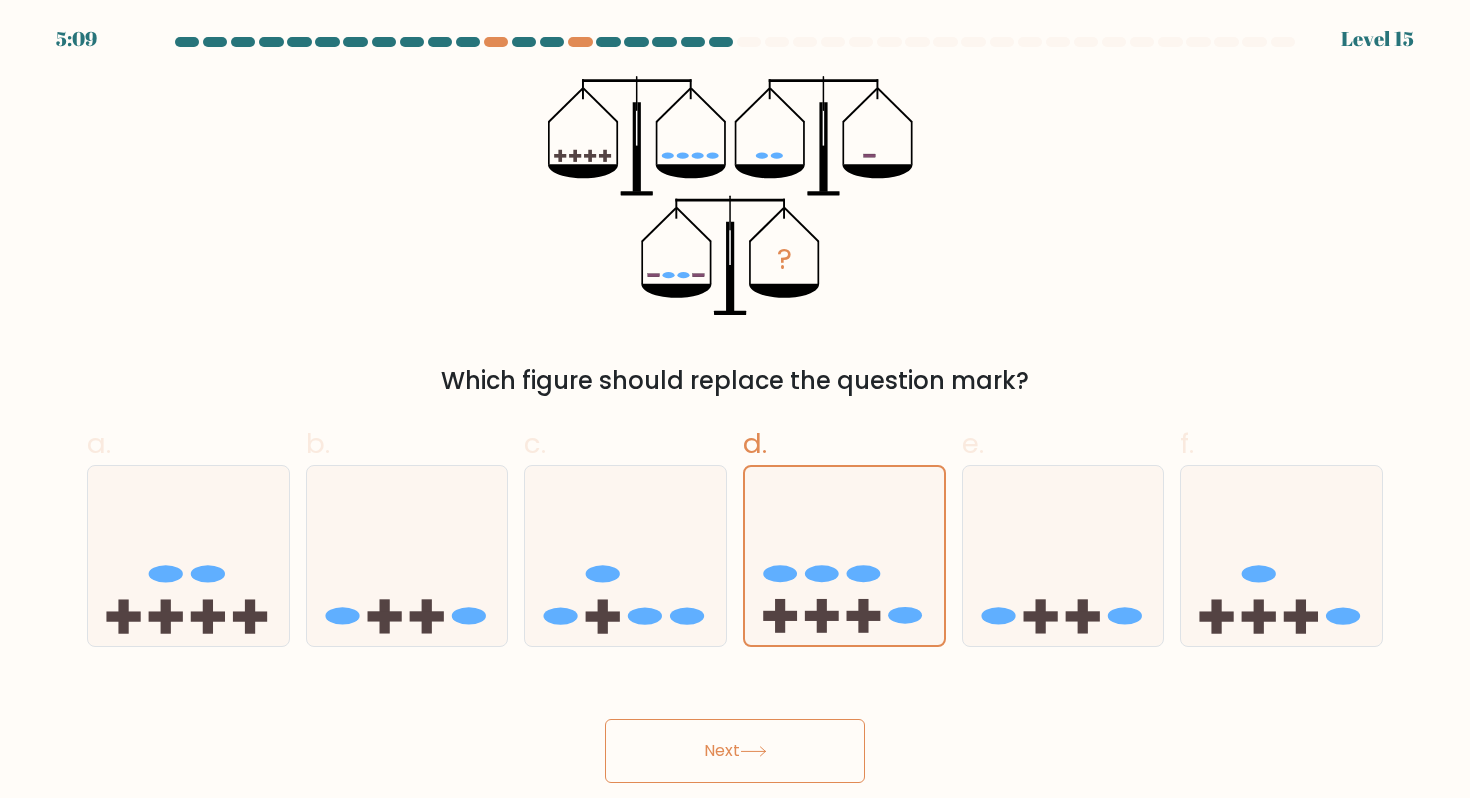 click on "Next" at bounding box center [735, 751] 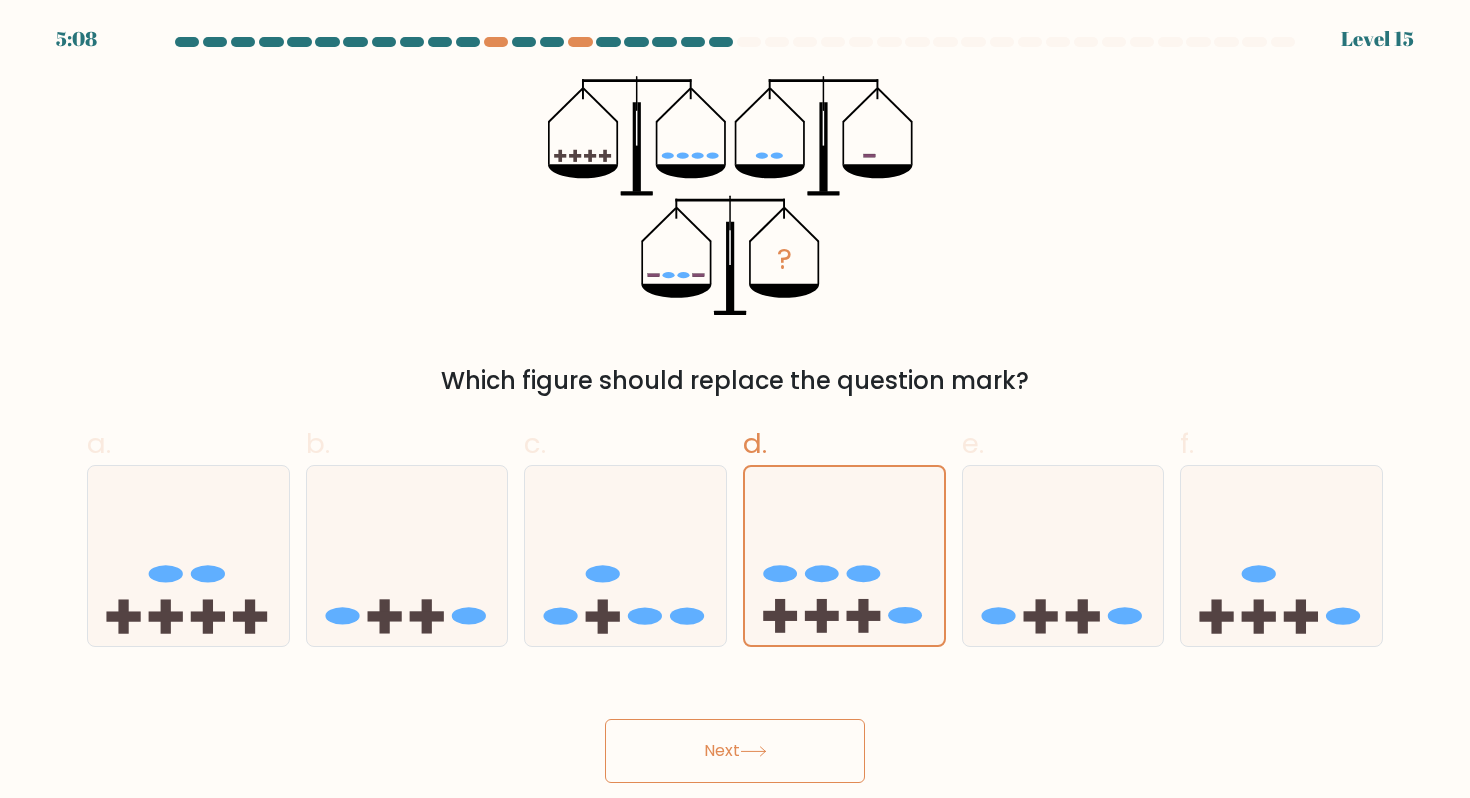 click at bounding box center (753, 751) 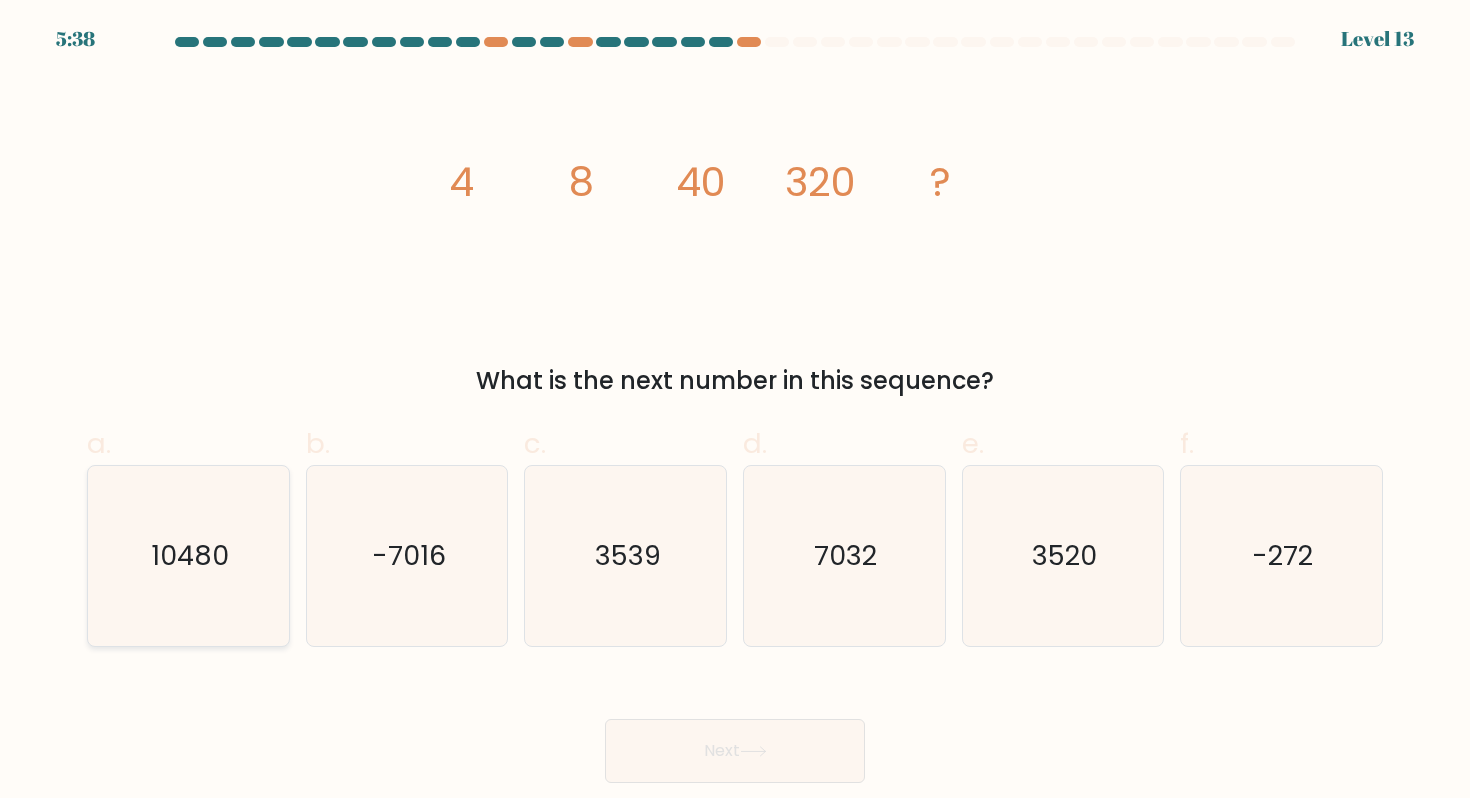 click on "10480" at bounding box center [188, 556] 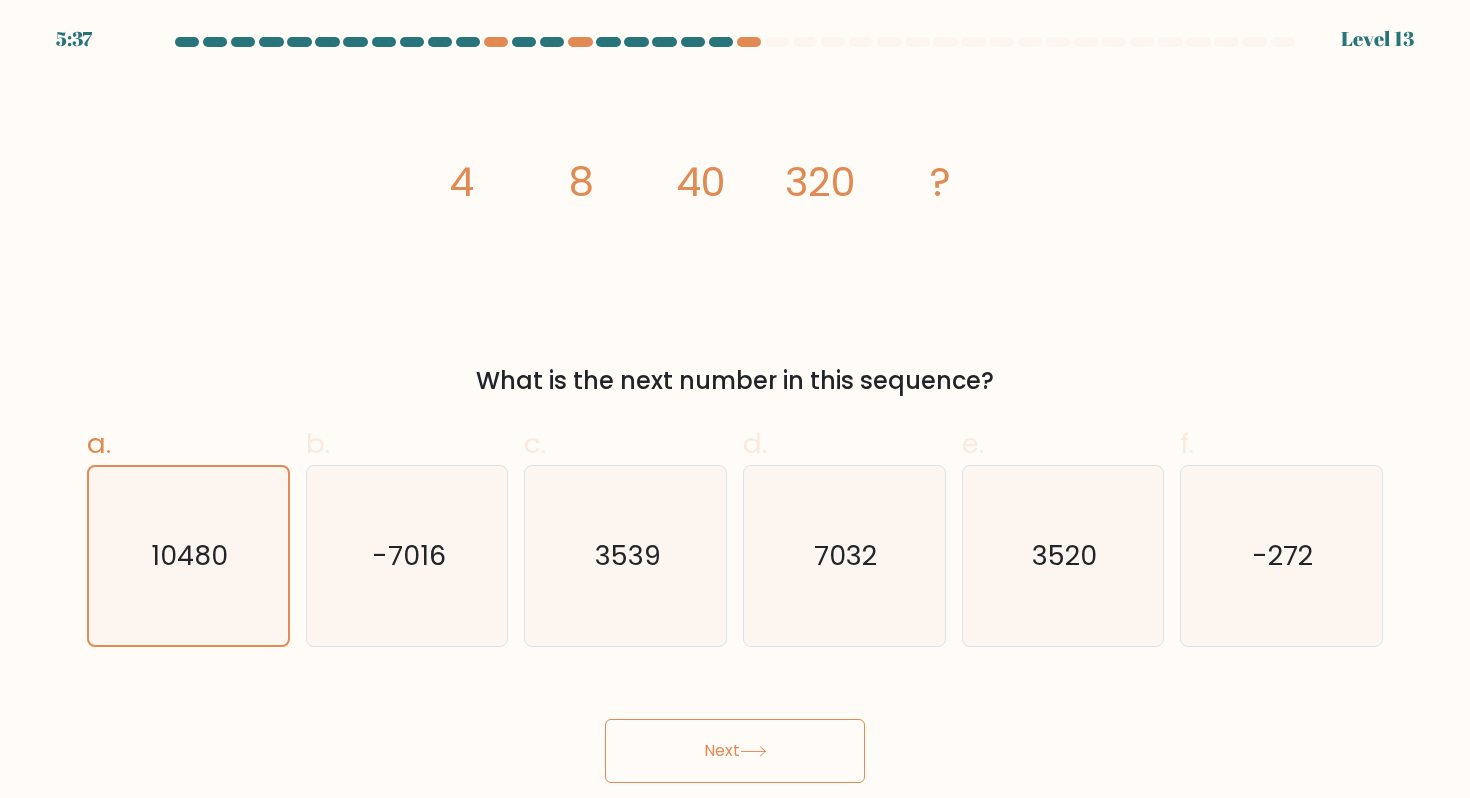 click on "Next" at bounding box center (735, 751) 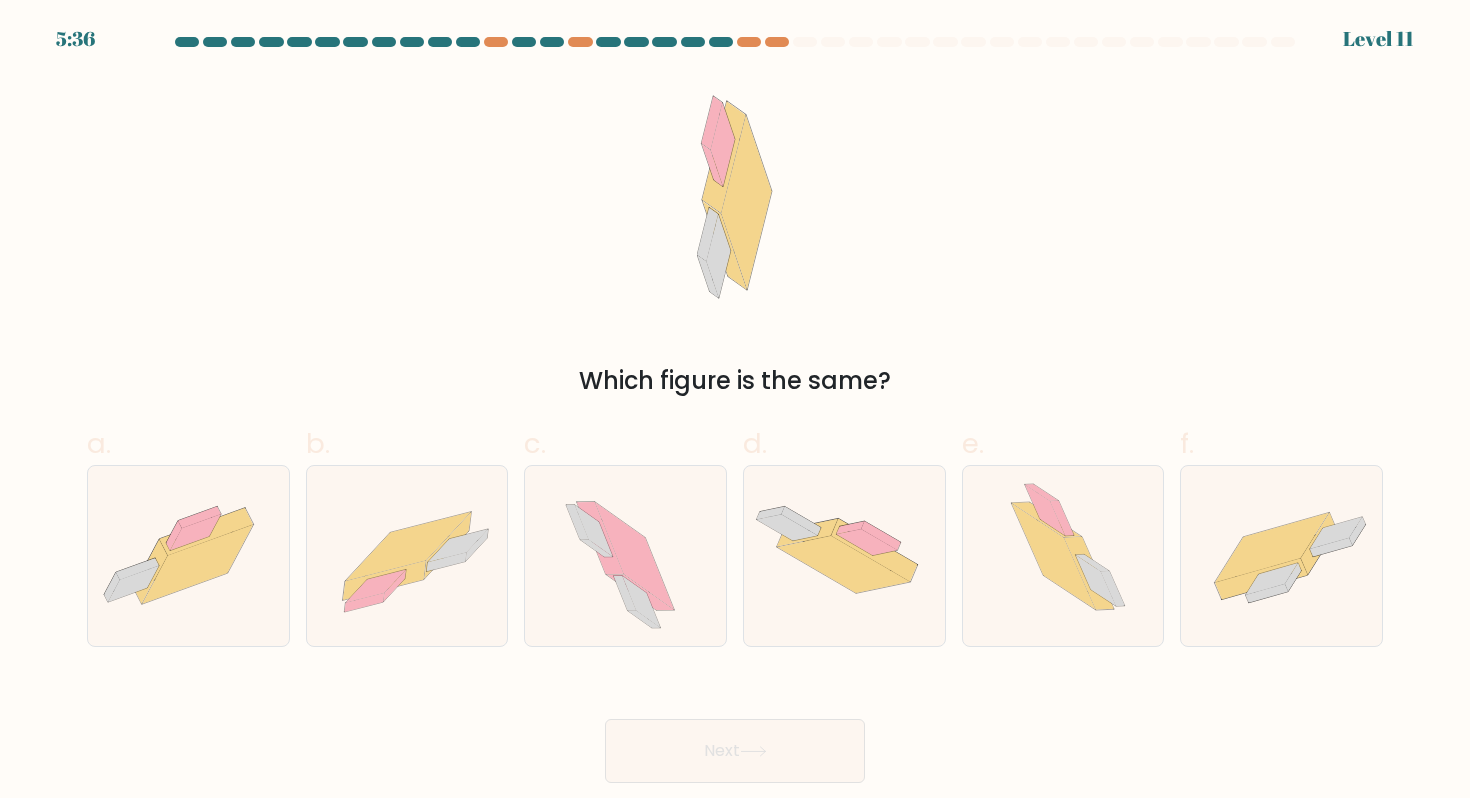 click on "Next" at bounding box center (735, 751) 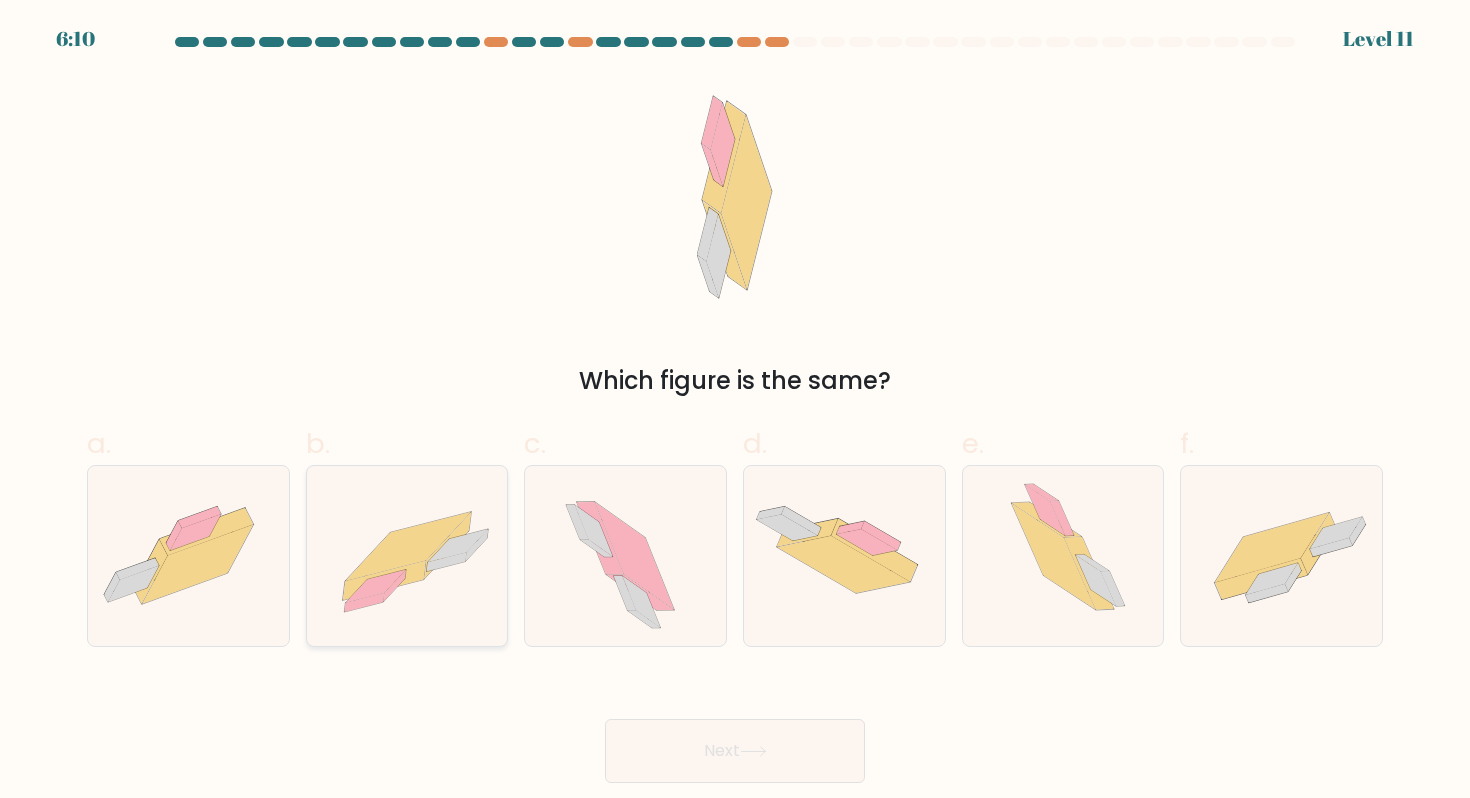 click at bounding box center (407, 556) 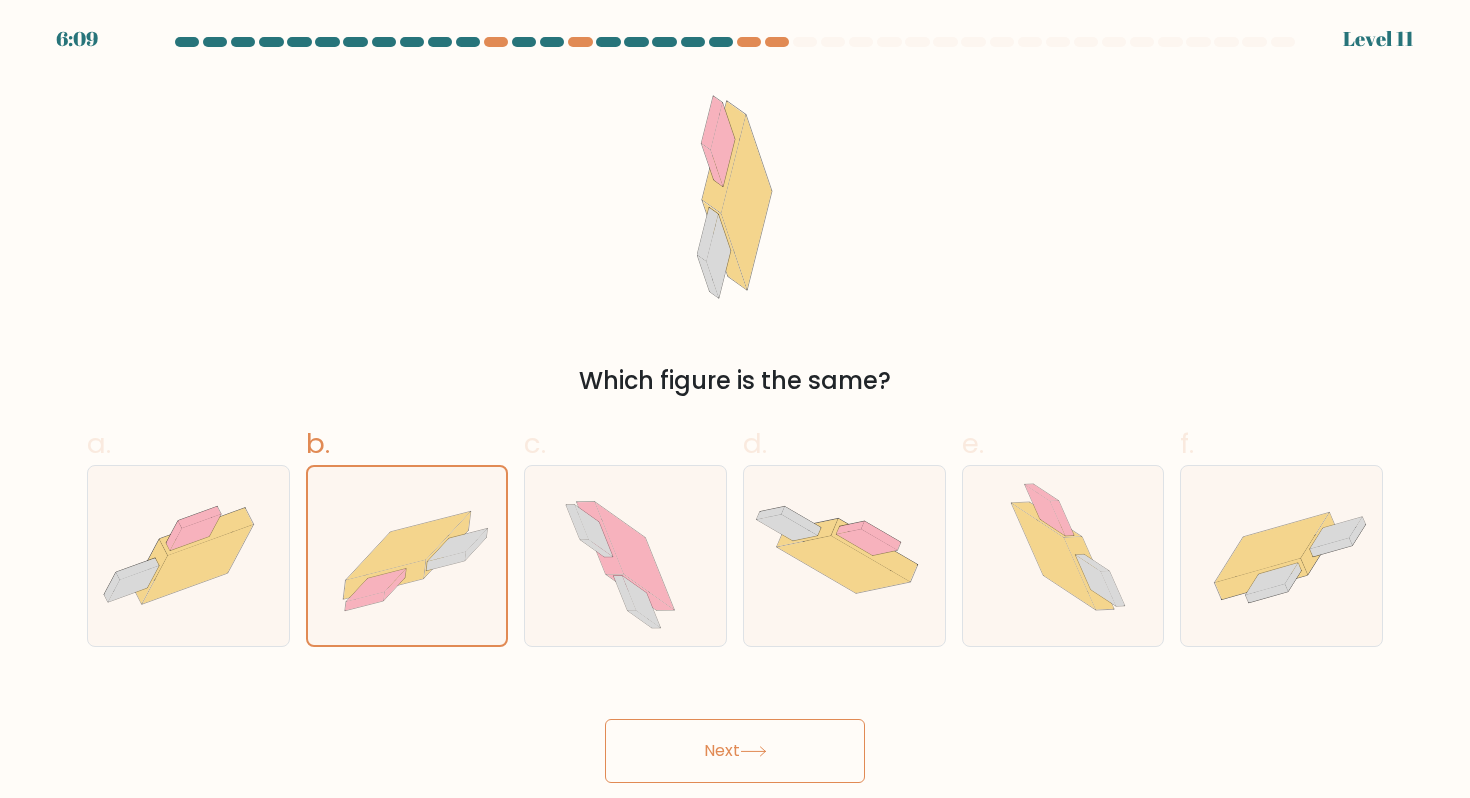click on "Next" at bounding box center (735, 751) 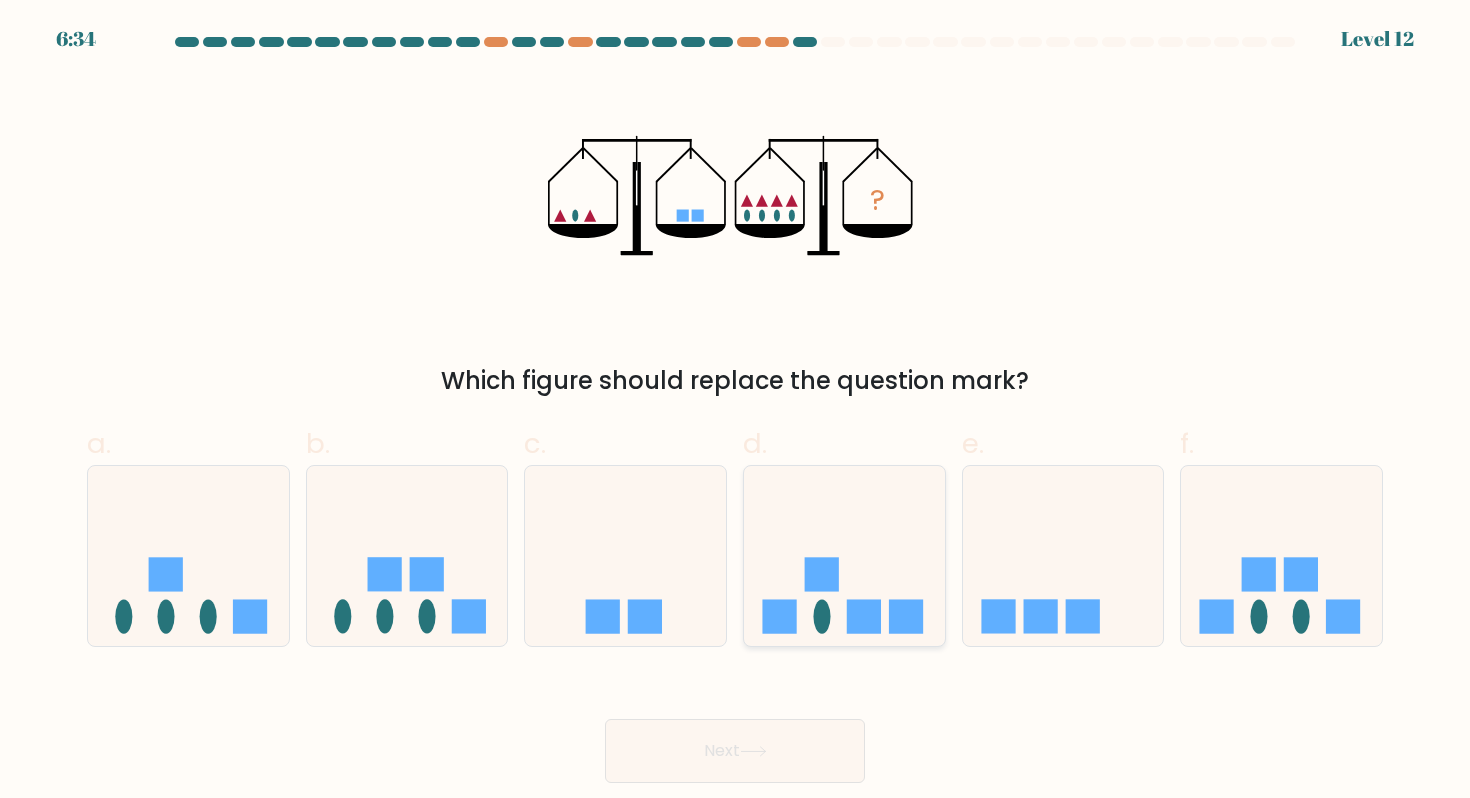 click at bounding box center (844, 556) 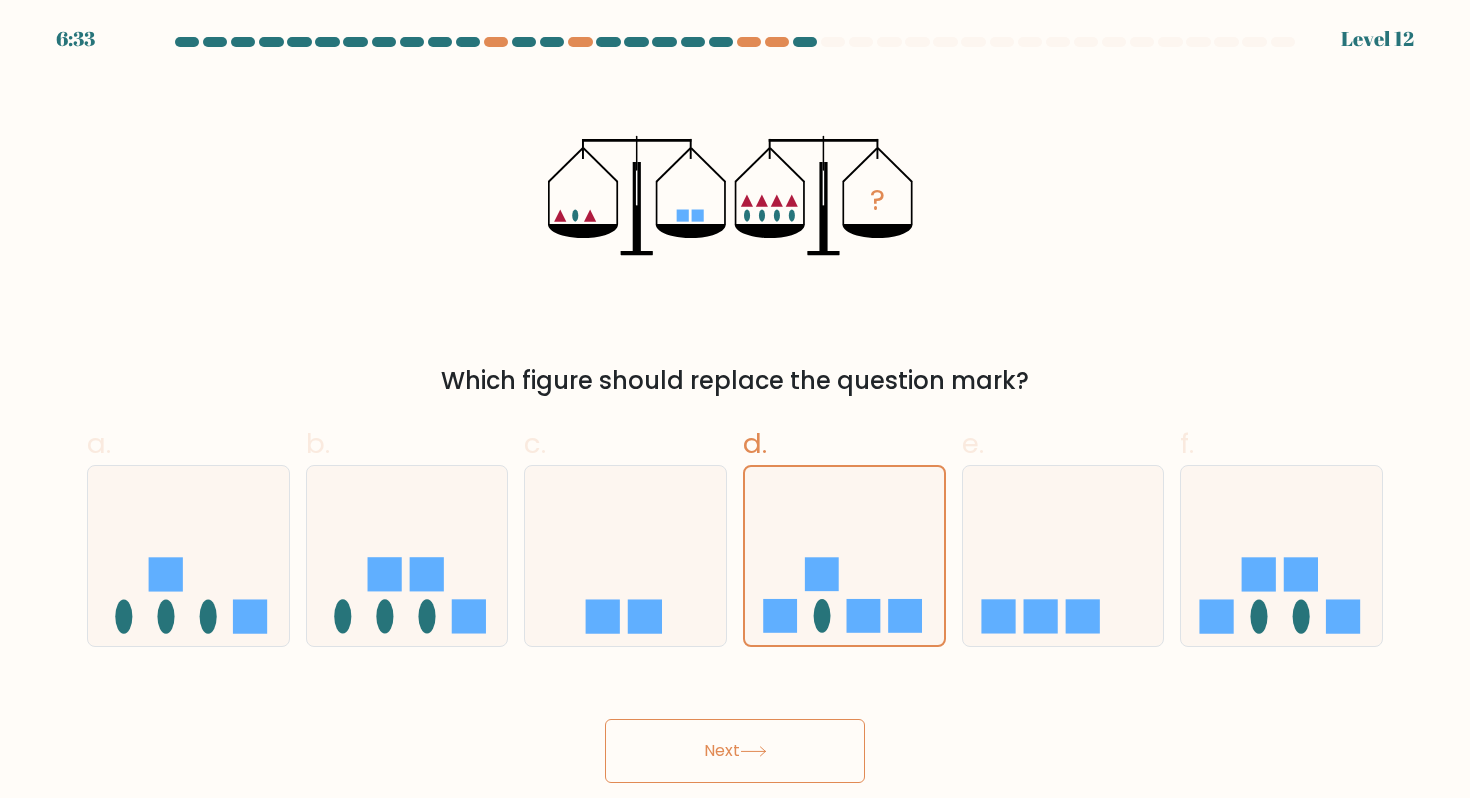 click on "Next" at bounding box center (735, 751) 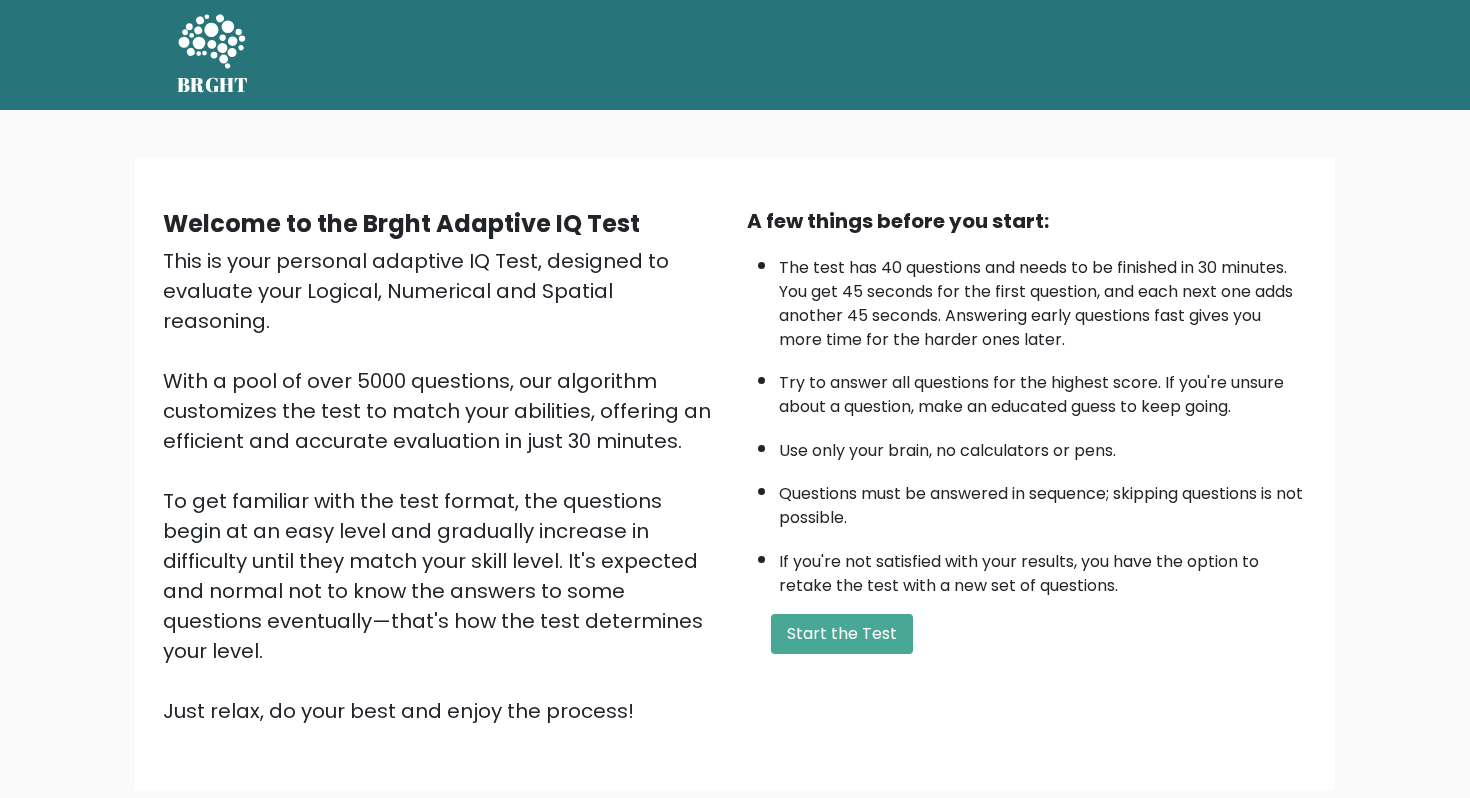 scroll, scrollTop: 0, scrollLeft: 0, axis: both 